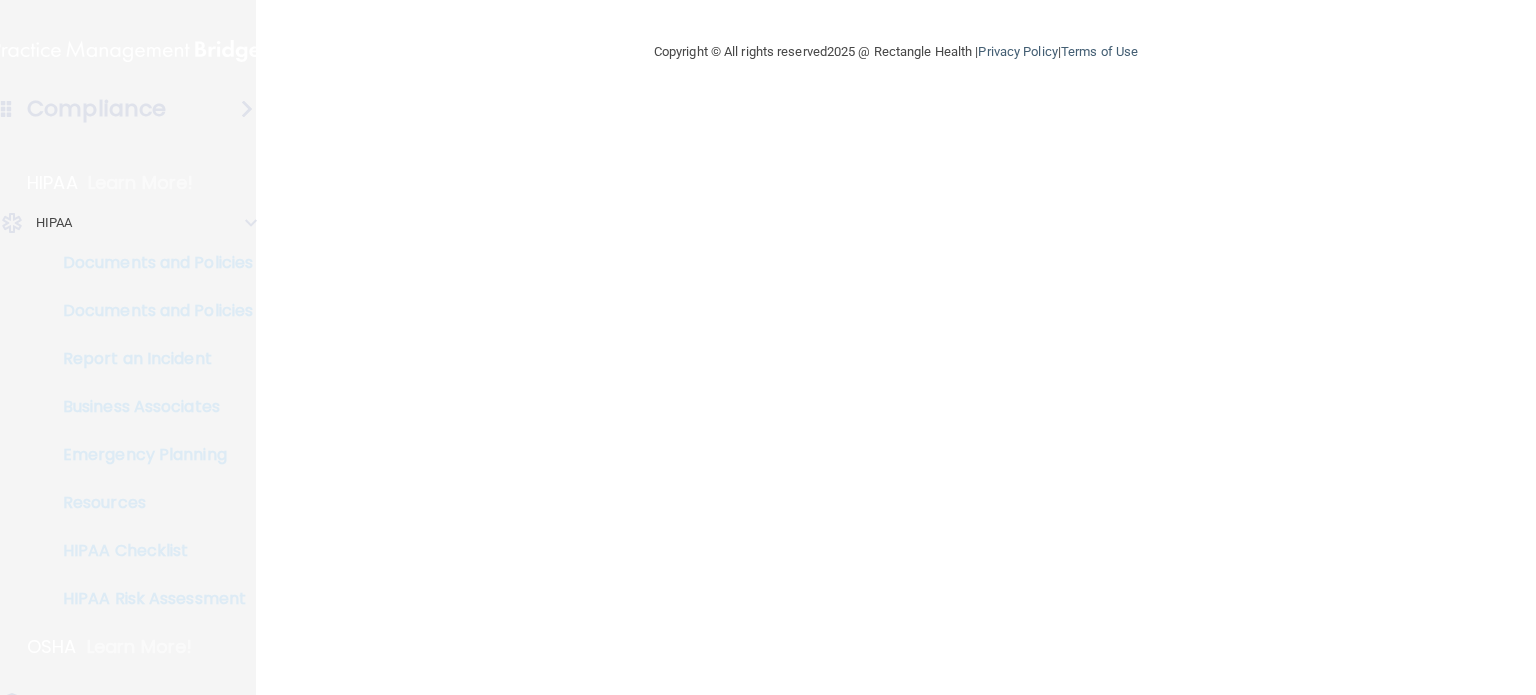 scroll, scrollTop: 0, scrollLeft: 0, axis: both 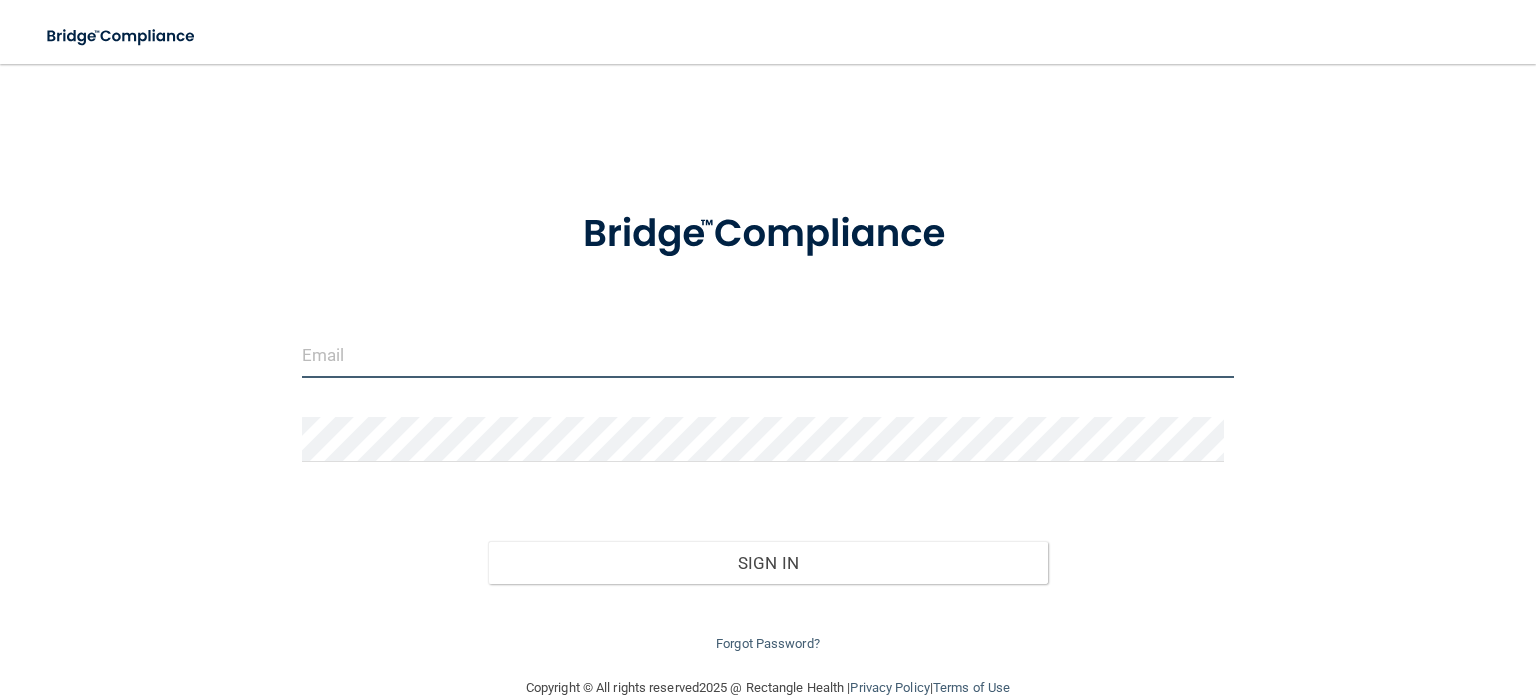 type on "[EMAIL]" 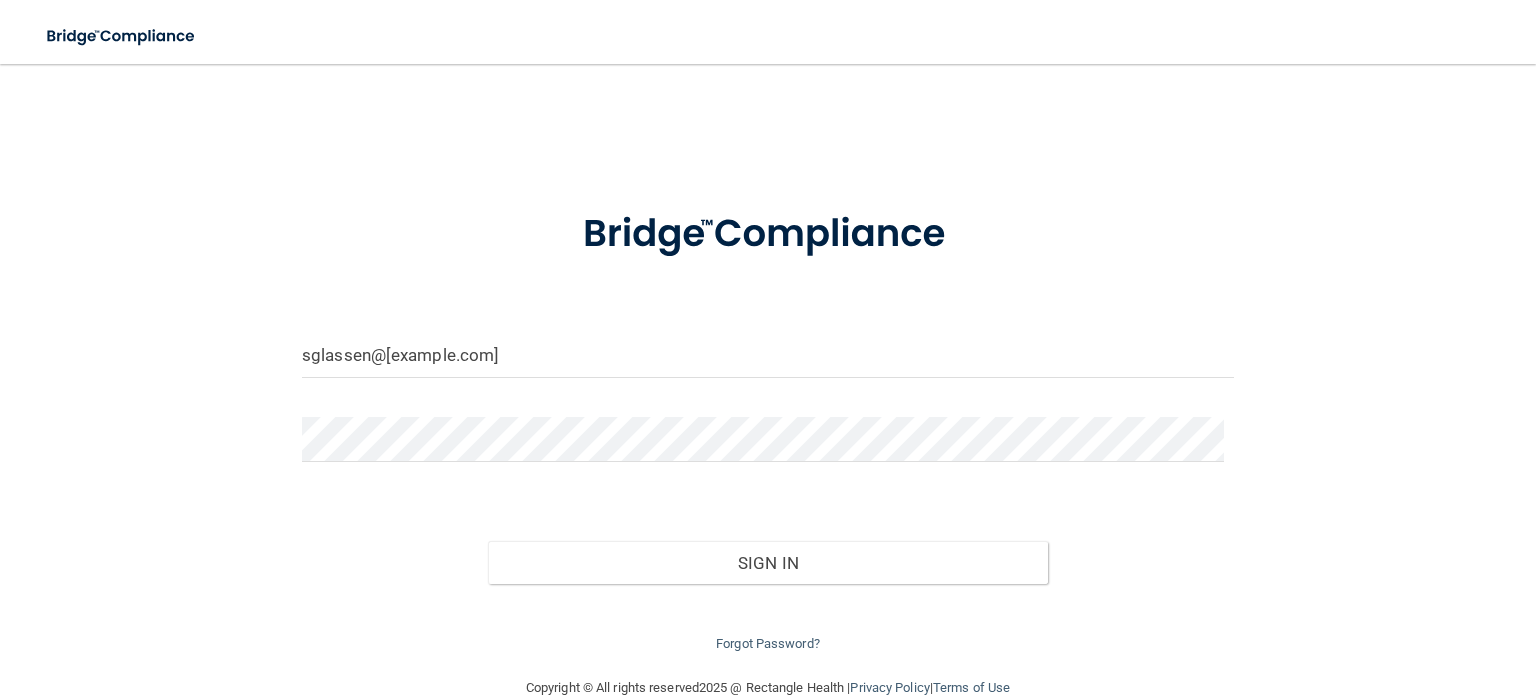 click on "Sign In" at bounding box center (768, 543) 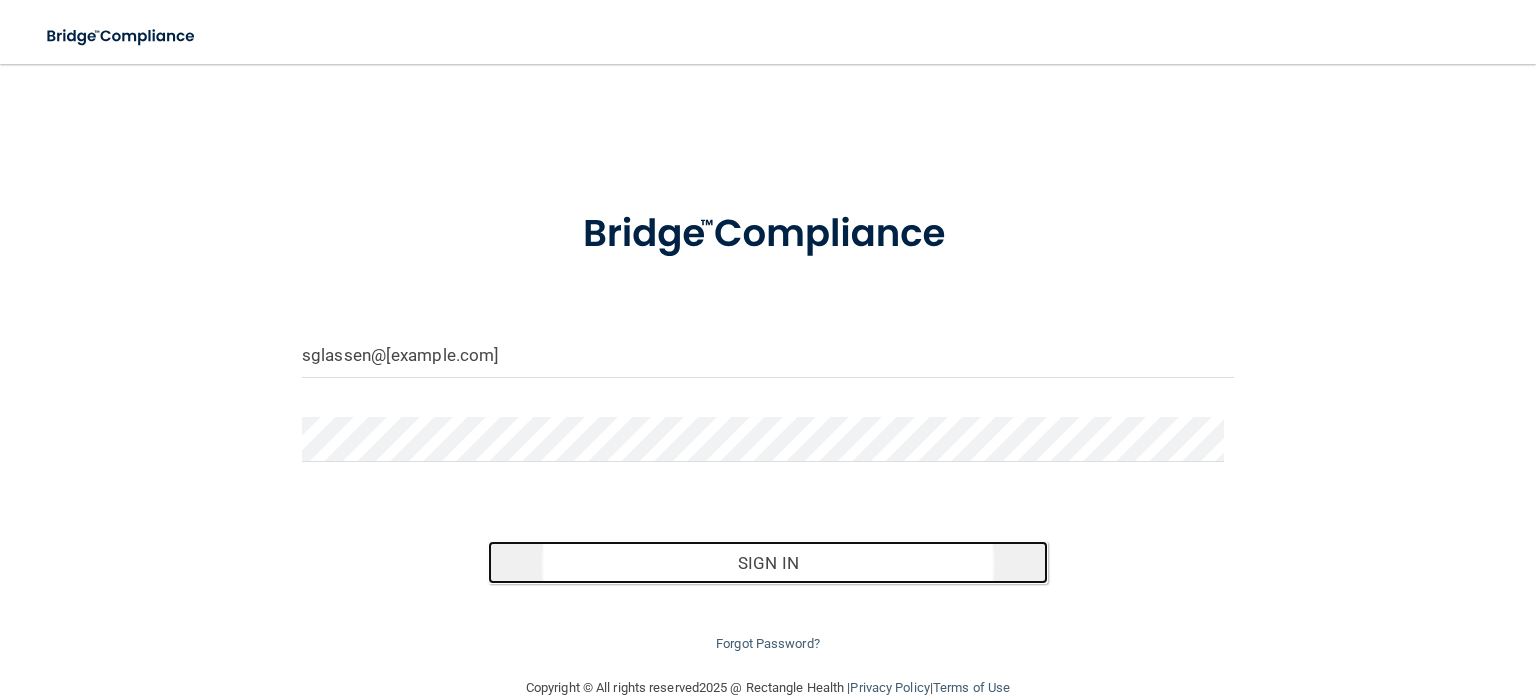 click on "Sign In" at bounding box center (767, 563) 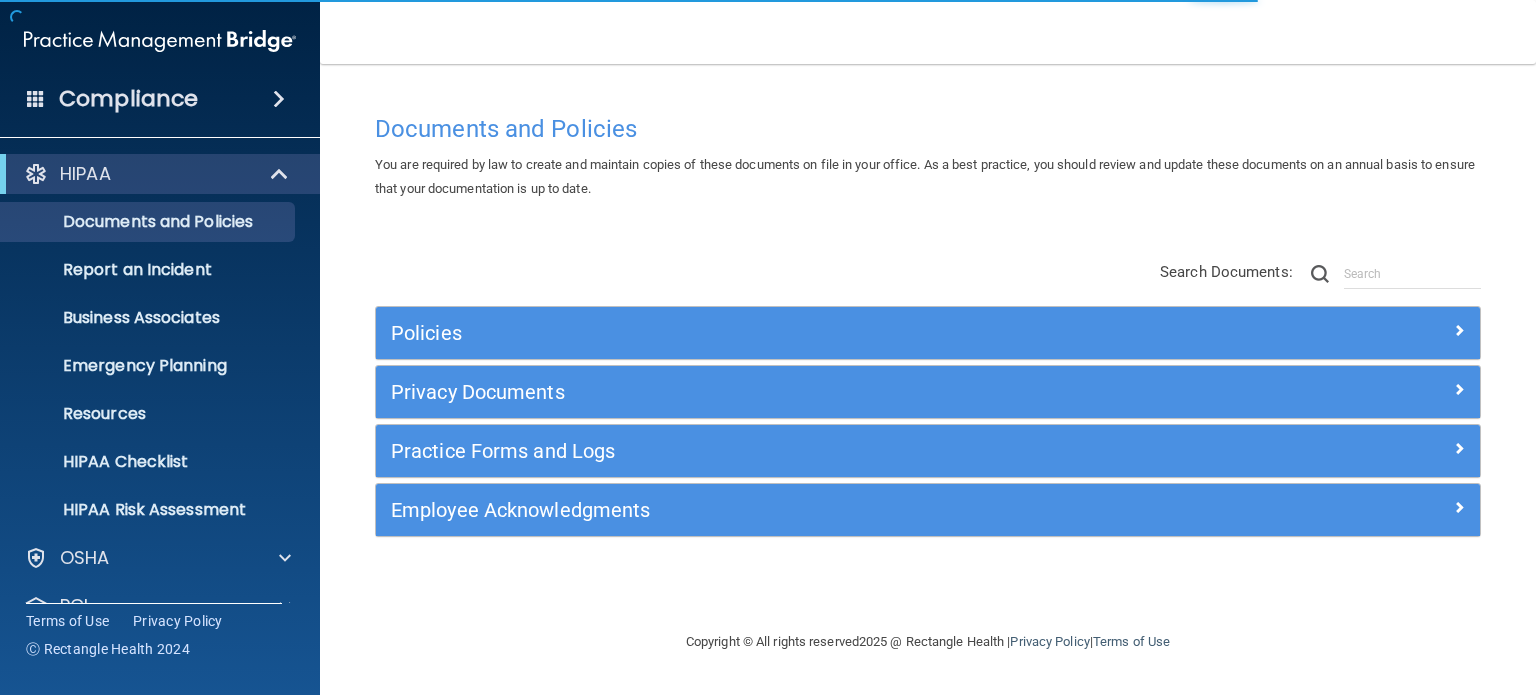 click on "HIPAA" at bounding box center (160, 174) 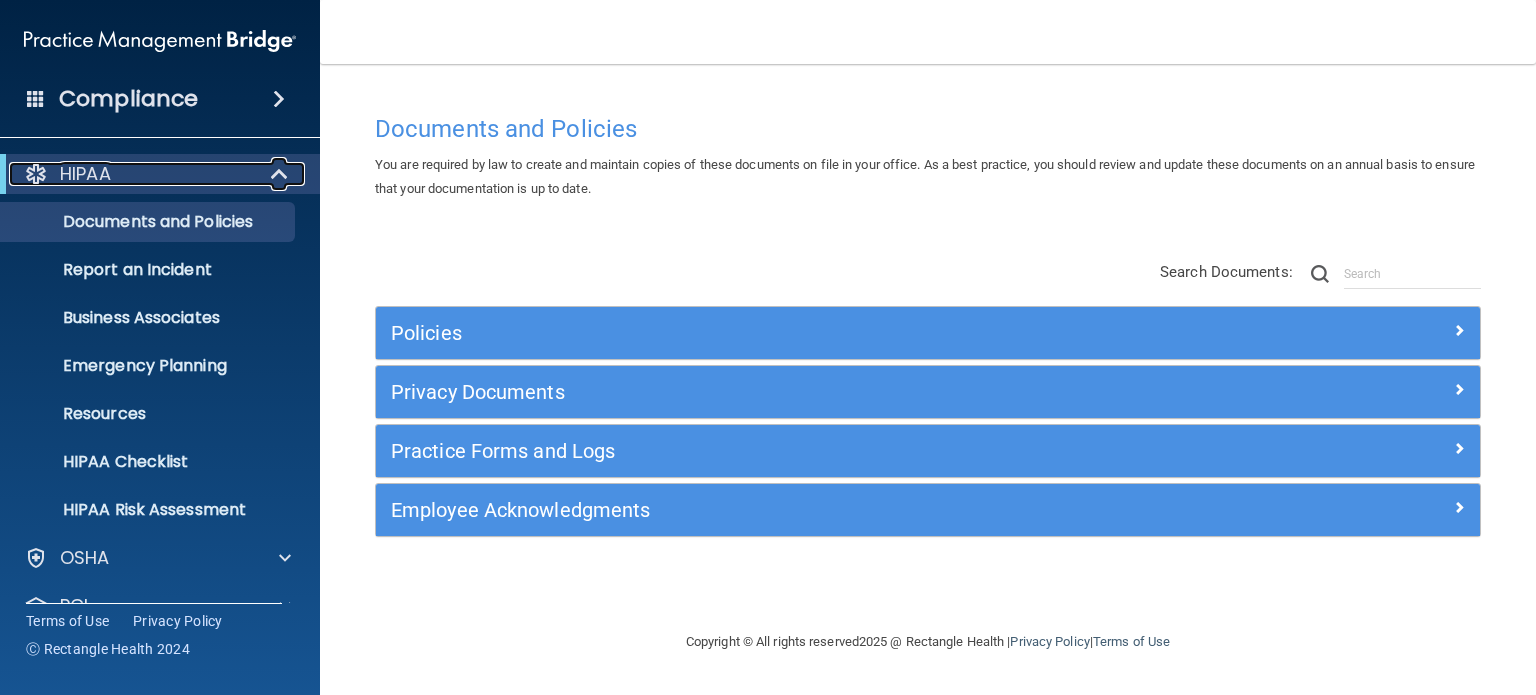 click on "HIPAA" at bounding box center [132, 174] 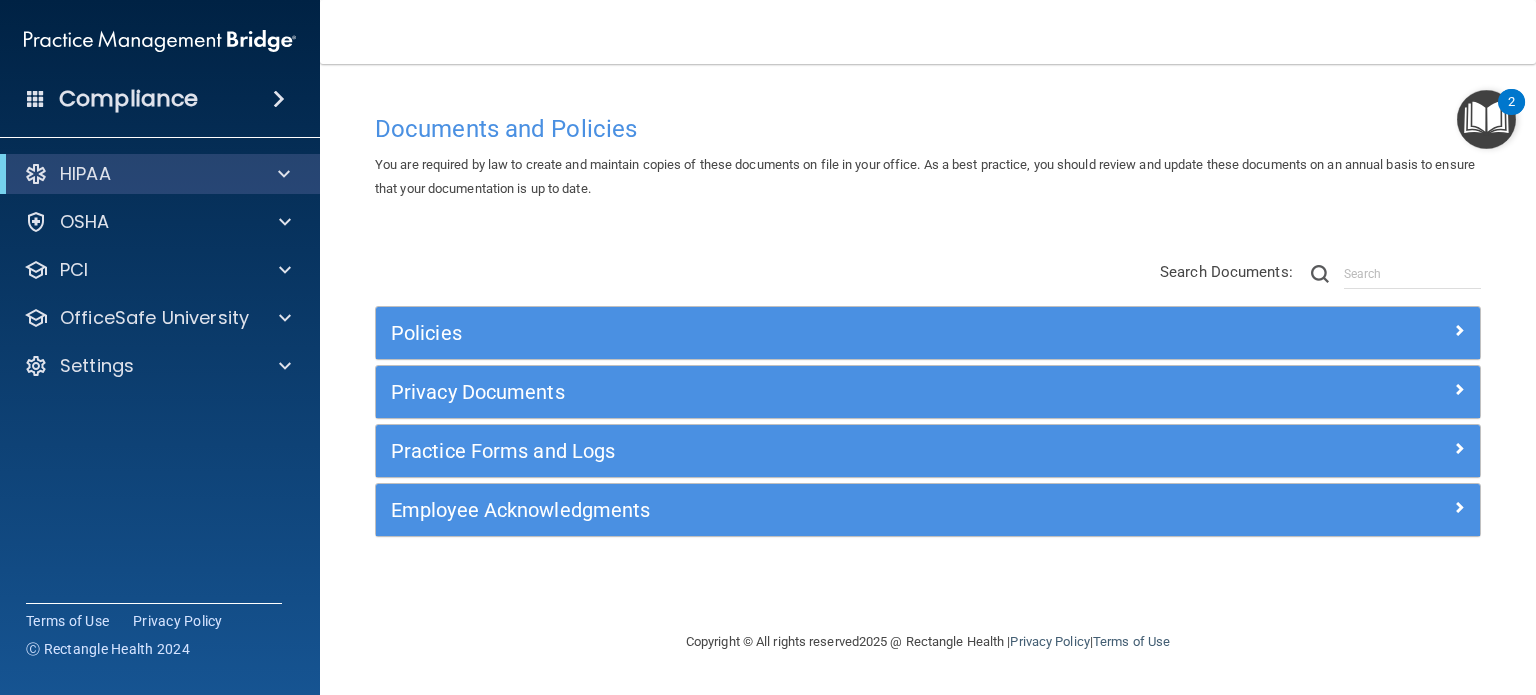 click on "Documents and Policies       You are required by law to create and maintain copies of these documents on file in your office. As a best practice, you should review and update these documents on an annual basis to ensure that your documentation is up to date.             There are no documents selected                Search Documents:                      Search Results            Name  Description        Acceptable Use Policy   Acceptable Use Policy     Policy that defines acceptable and unacceptable use of electronic devices and network resources in conjunction with its established culture of ethical and lawful behavior, openness, trust, and integrity.        Business Associates Policy   Business Associates Policy     Policy that describes the obligations of business associates and the requirements for contracting with business associates.        Complaint Process Policy   Complaint Process Policy            Document Destruction Policy   Document Destruction Policy" at bounding box center [928, 367] 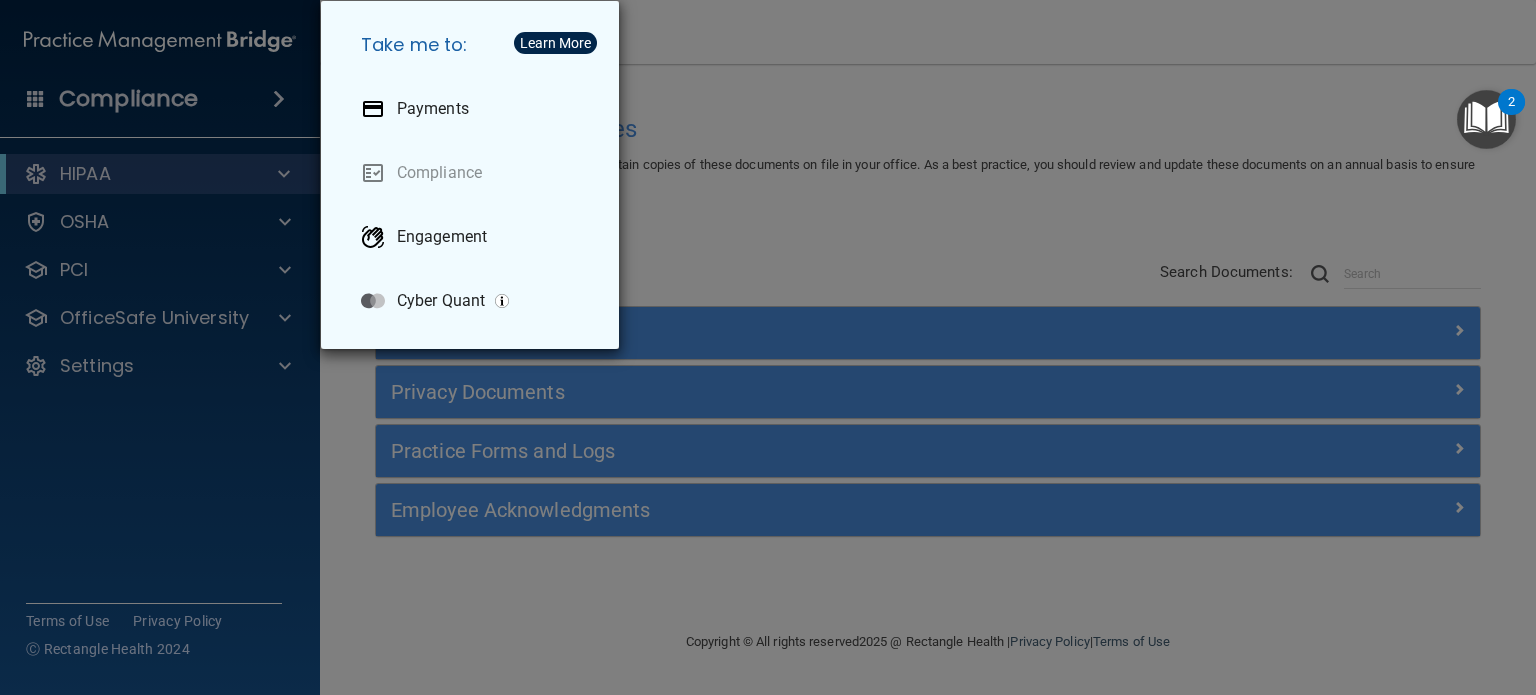 click on "Take me to:             Payments                   Compliance                     Engagement                     Cyber Quant" at bounding box center [768, 347] 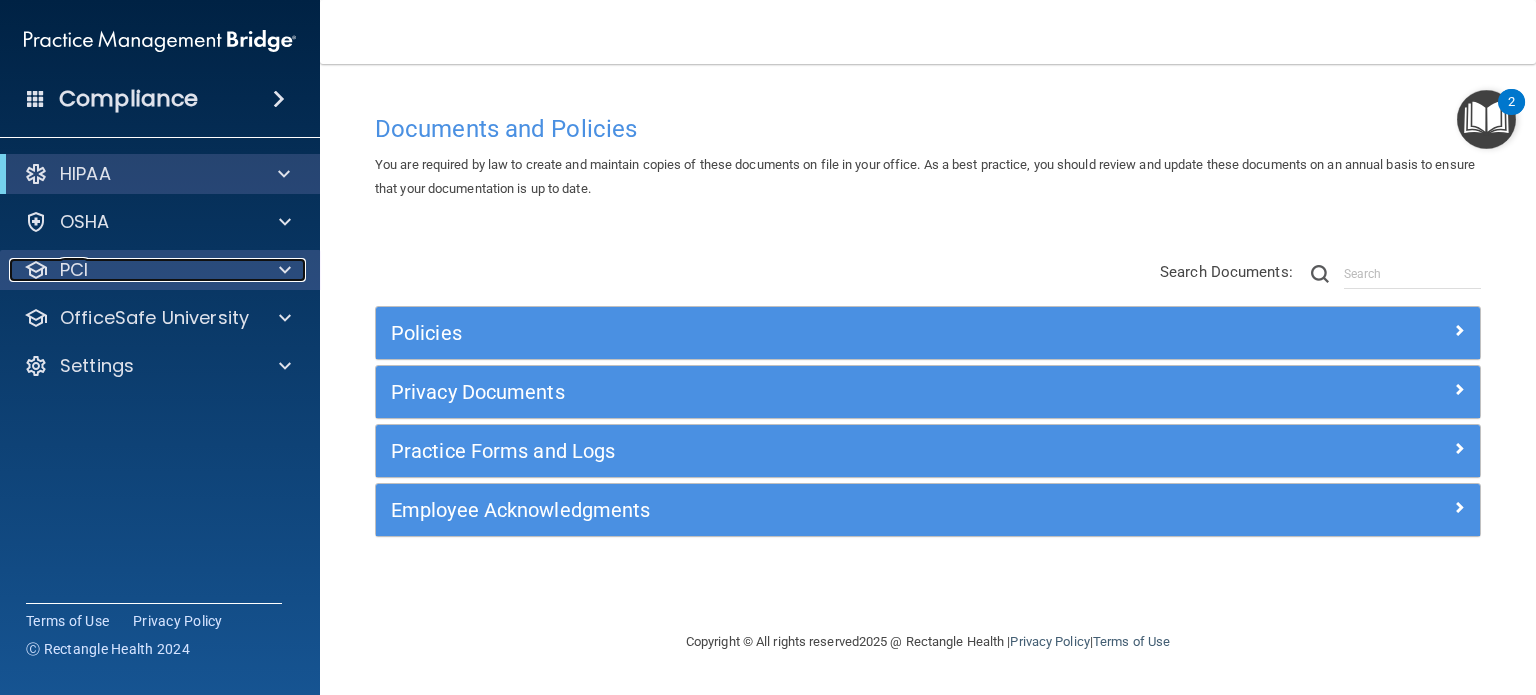 click on "PCI" at bounding box center [133, 270] 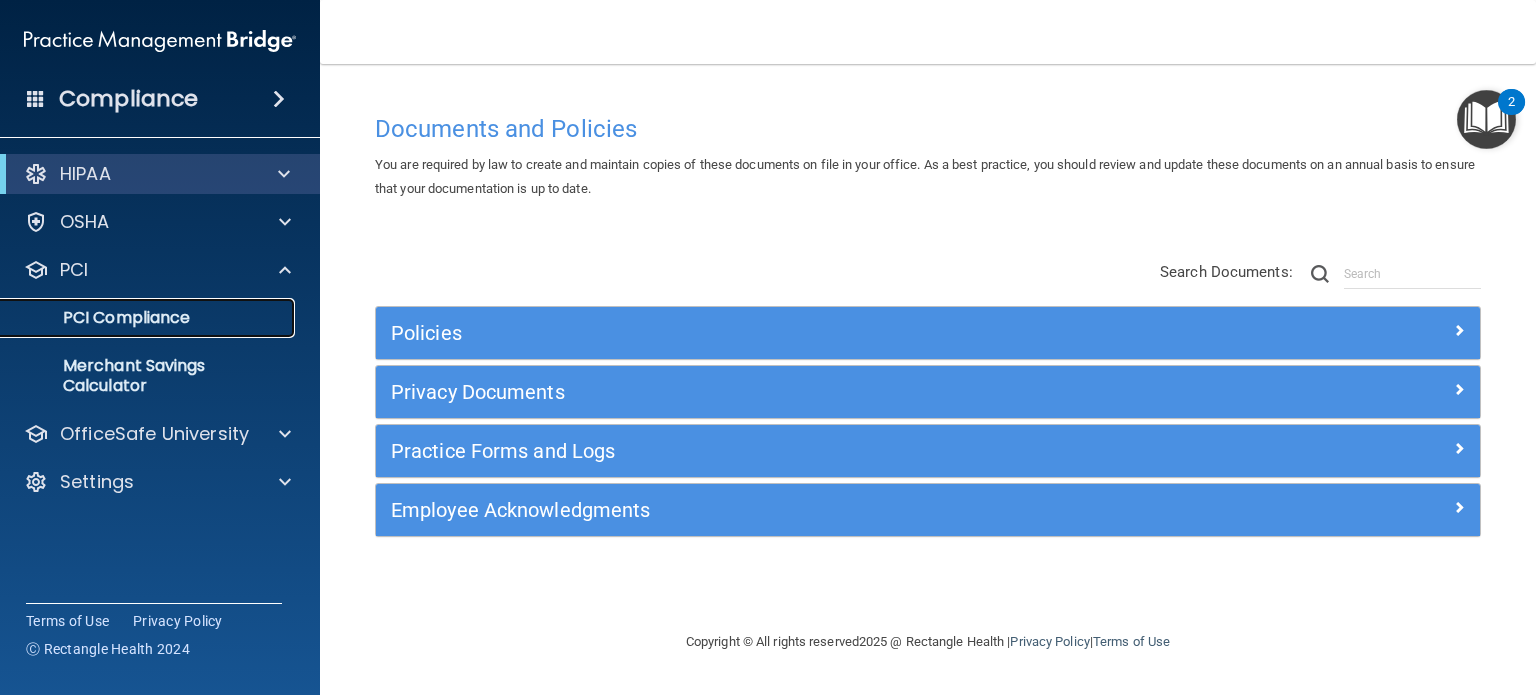 click on "PCI Compliance" at bounding box center [149, 318] 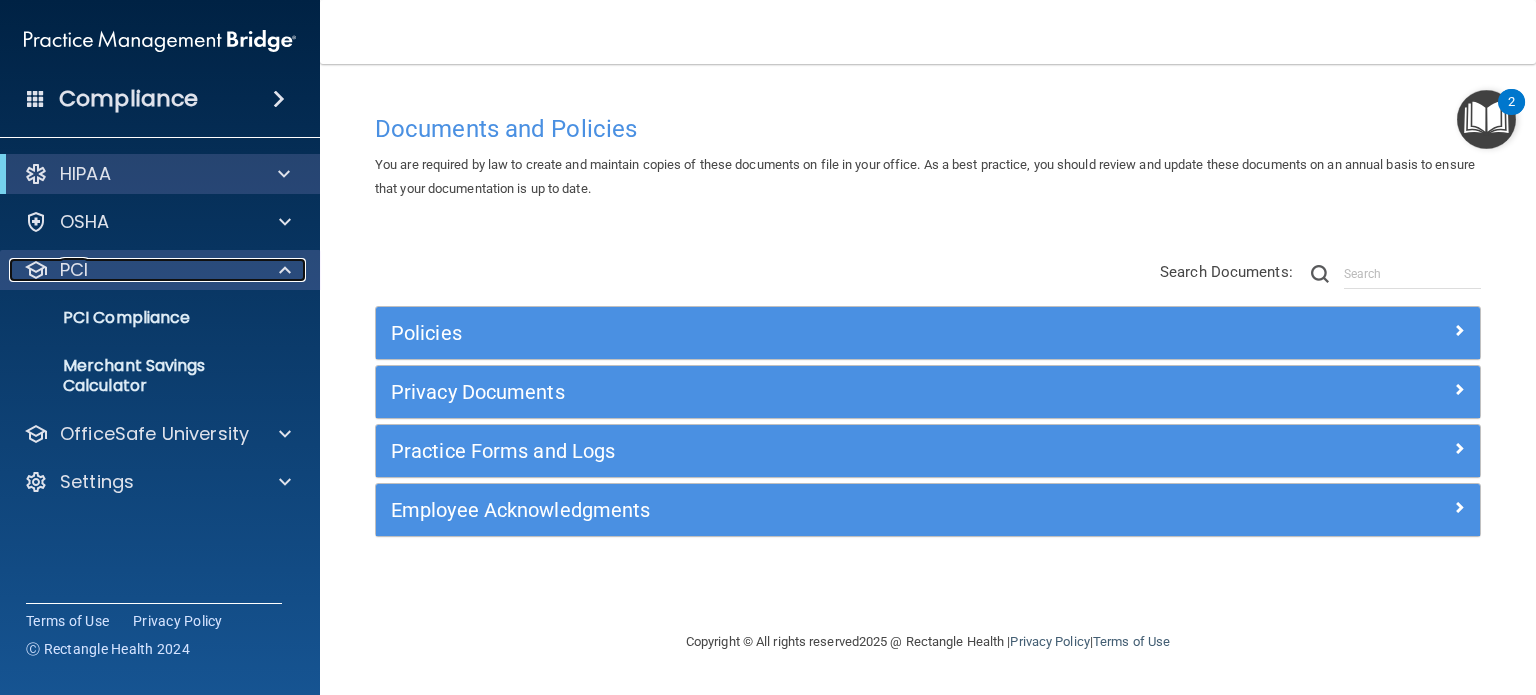 click on "PCI" at bounding box center (133, 270) 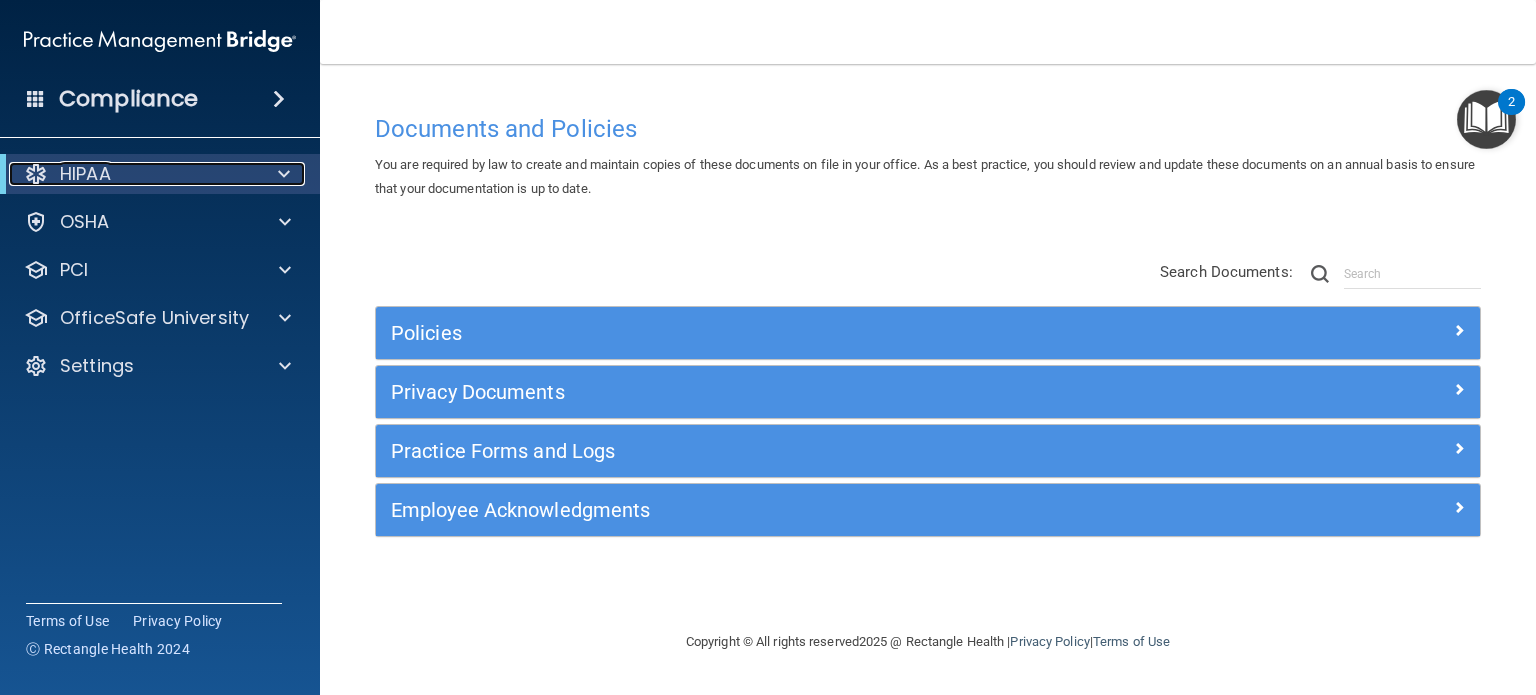 click on "HIPAA" at bounding box center [132, 174] 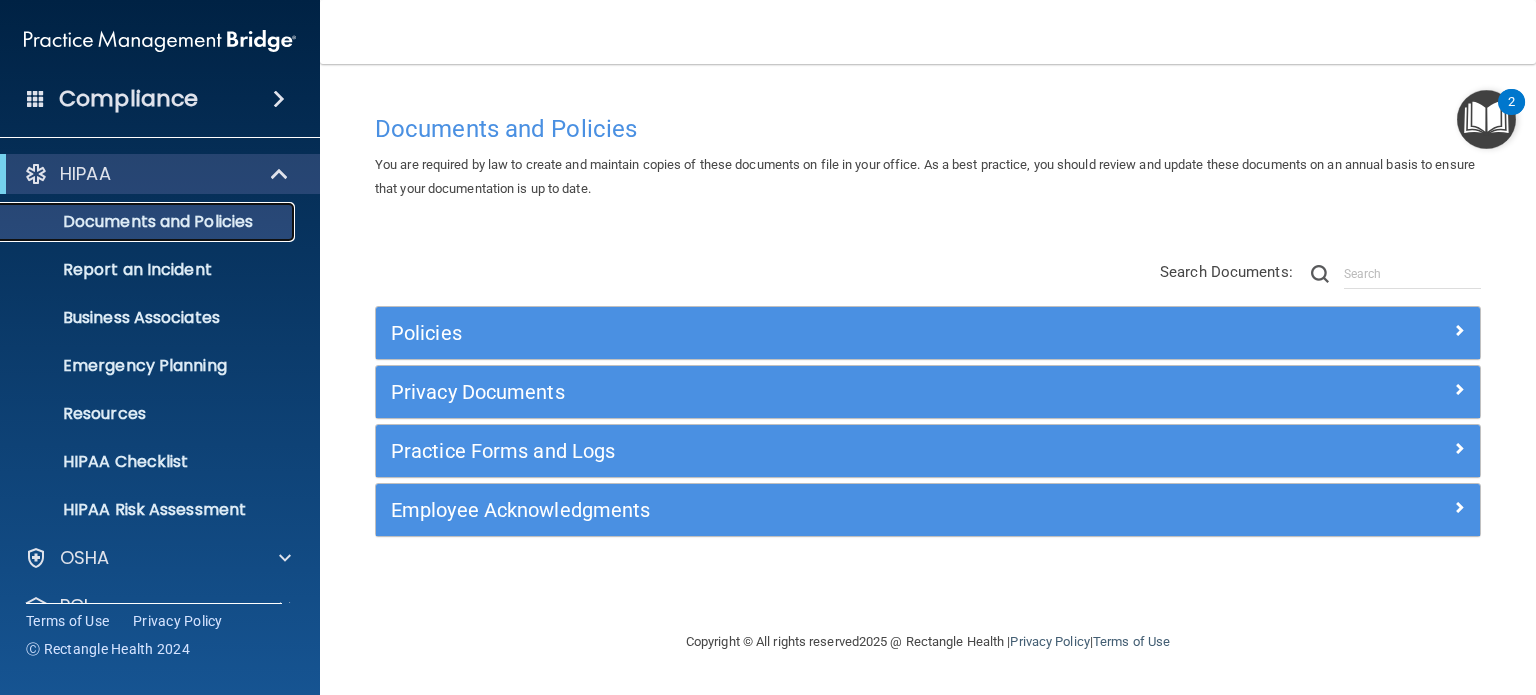 click on "Documents and Policies" at bounding box center [149, 222] 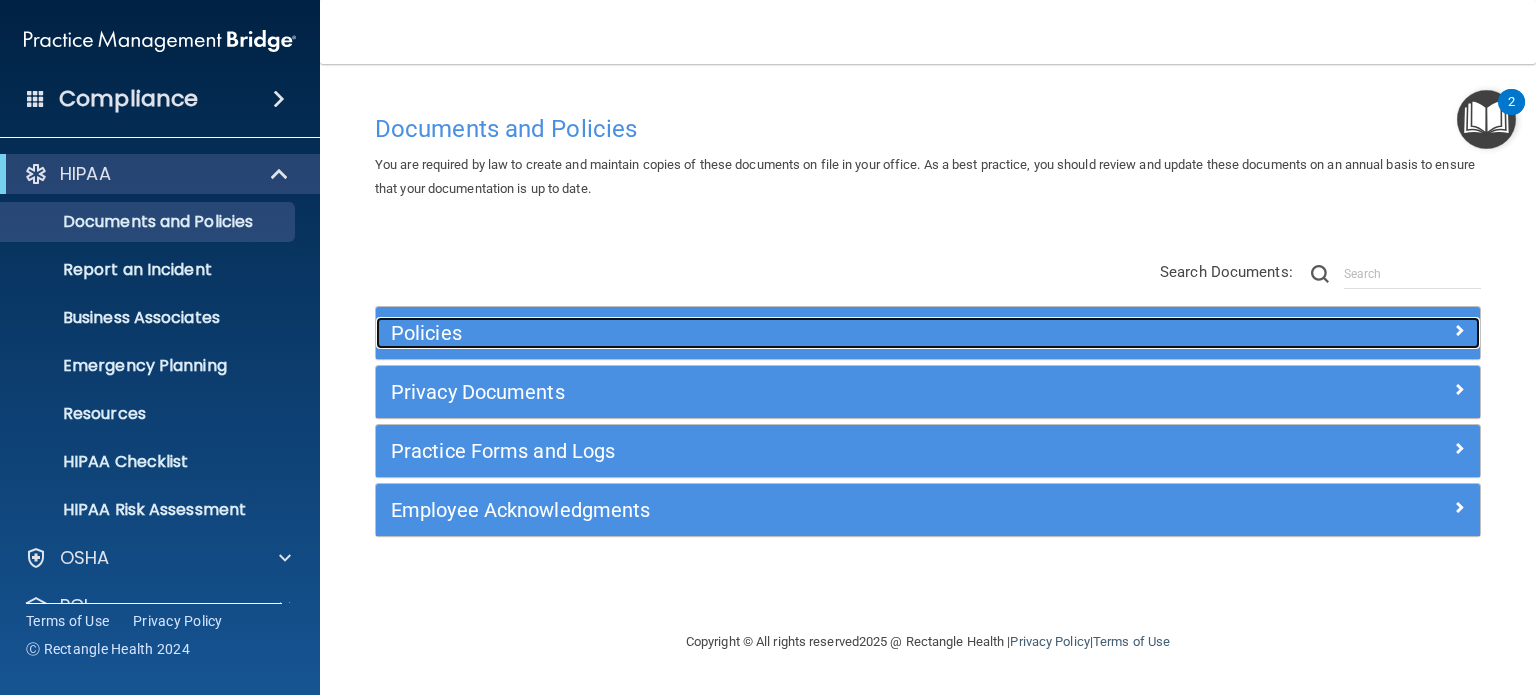 click on "Policies" at bounding box center [790, 333] 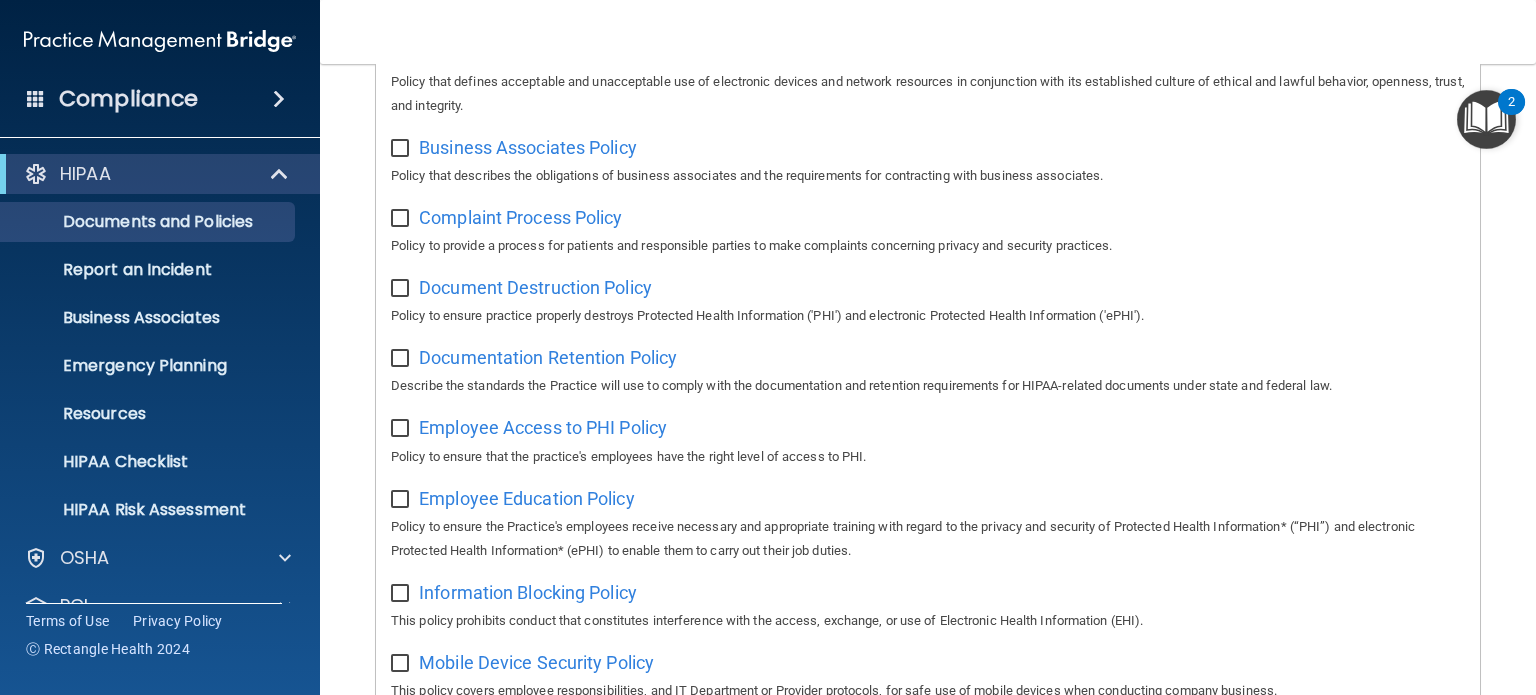 scroll, scrollTop: 400, scrollLeft: 0, axis: vertical 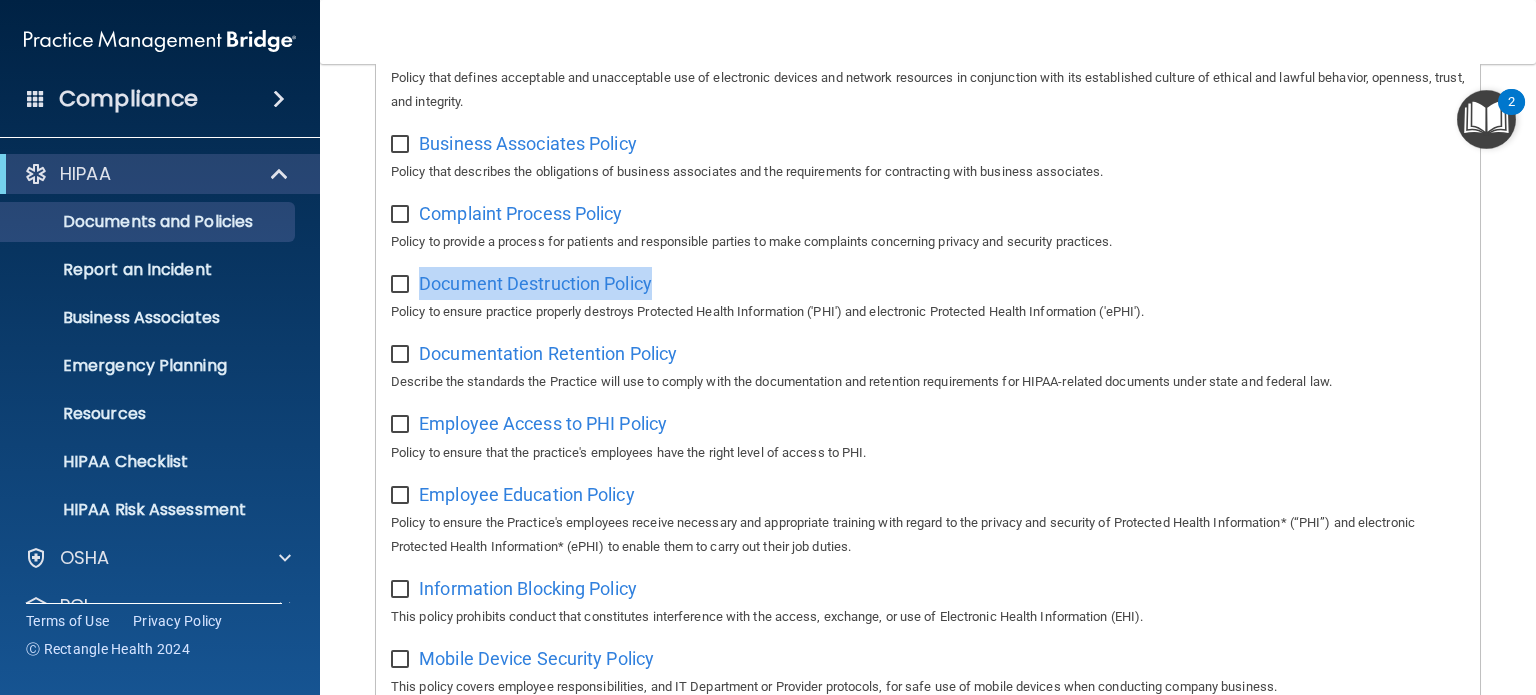 drag, startPoint x: 716, startPoint y: 287, endPoint x: 418, endPoint y: 287, distance: 298 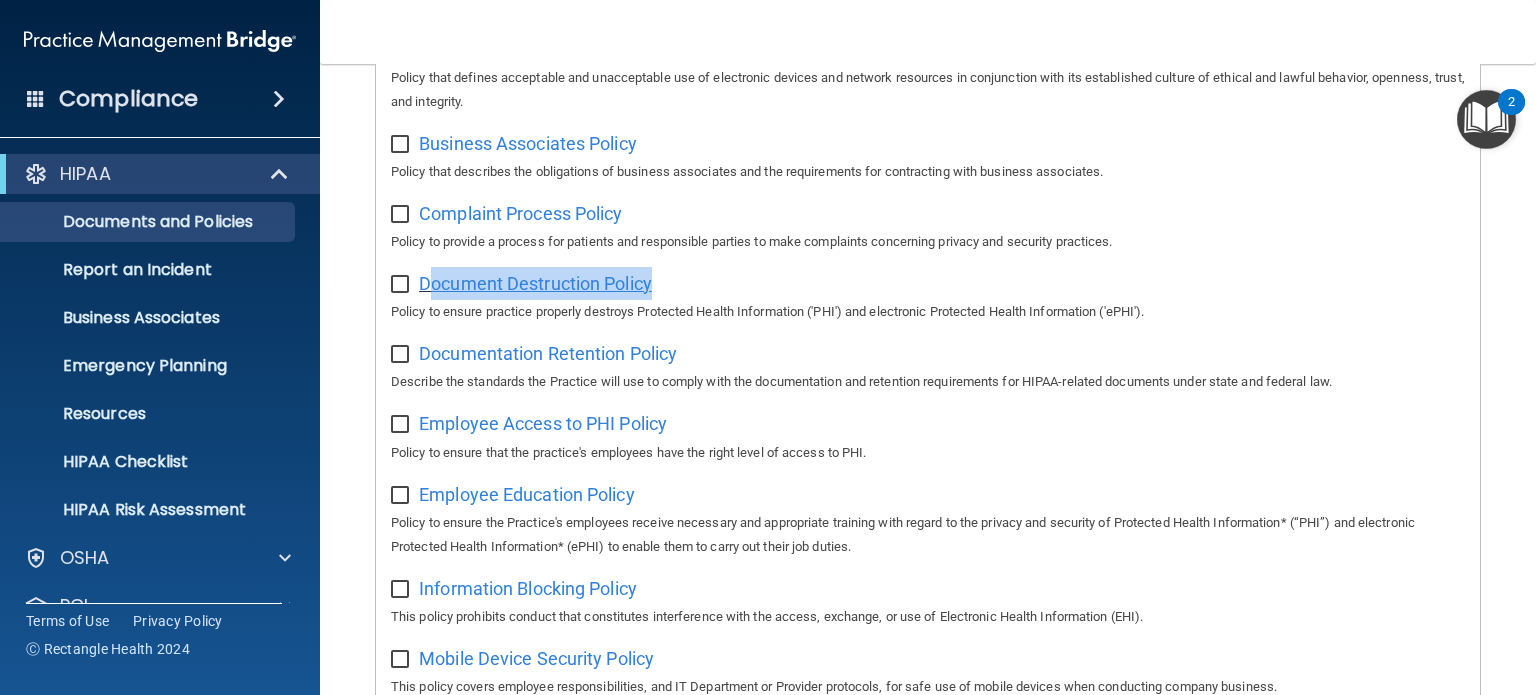 drag, startPoint x: 680, startPoint y: 274, endPoint x: 425, endPoint y: 295, distance: 255.86325 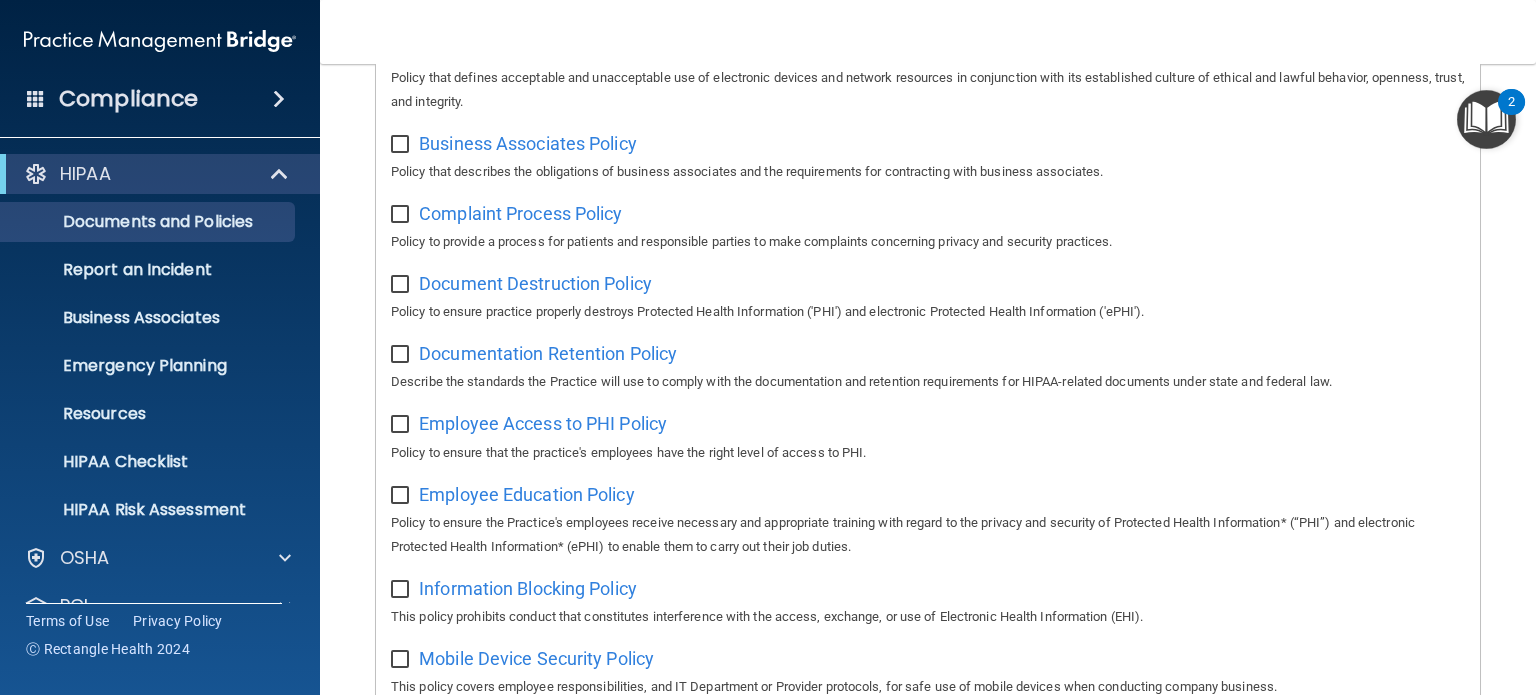 click on "Policy to ensure practice properly destroys Protected Health Information ('PHI') and electronic Protected Health Information ('ePHI')." at bounding box center [928, 312] 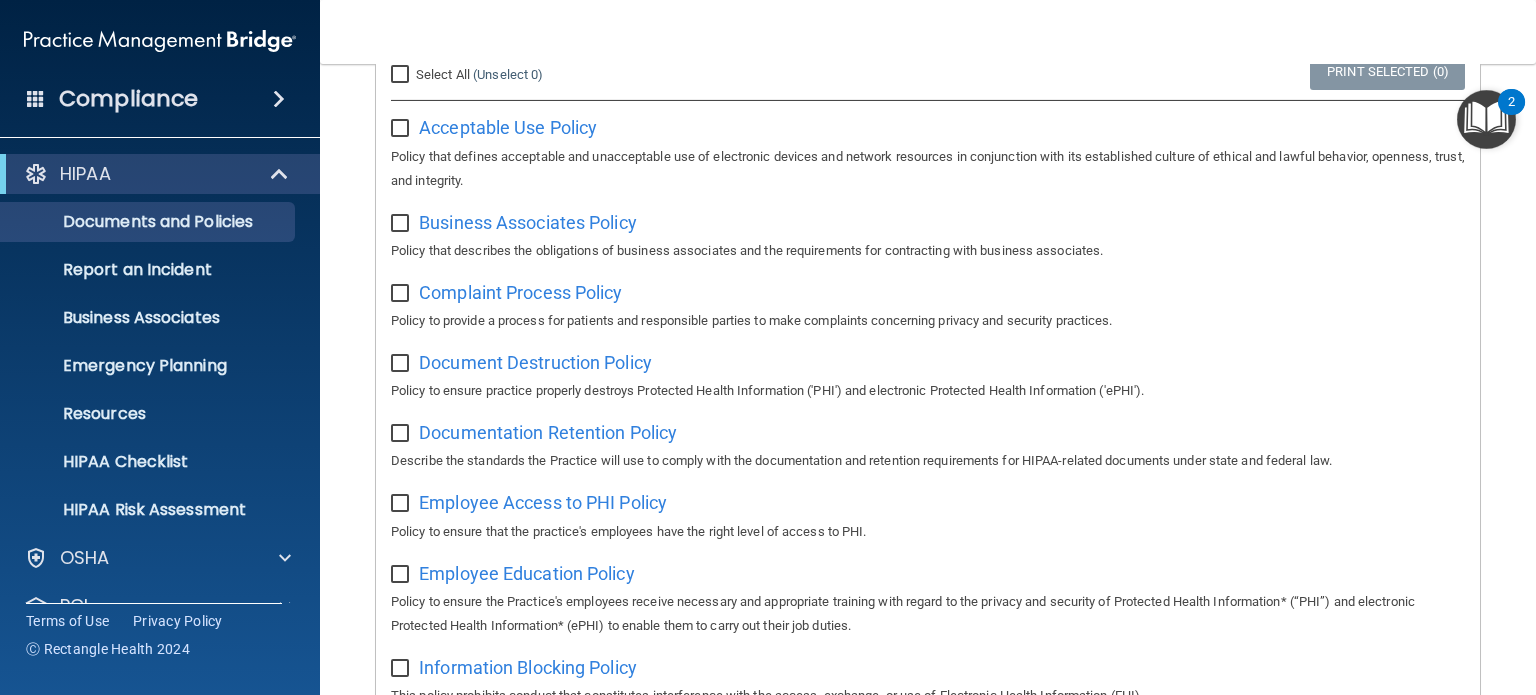 scroll, scrollTop: 0, scrollLeft: 0, axis: both 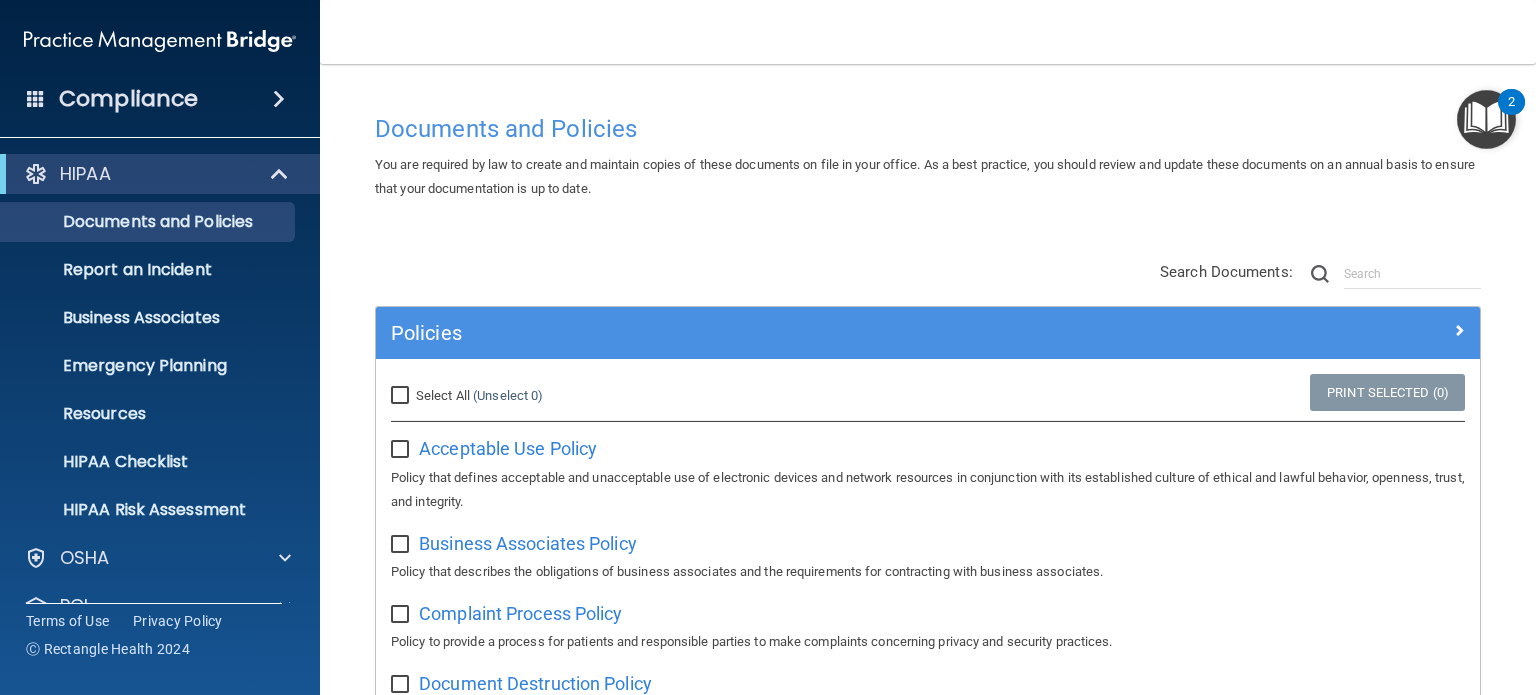 click on "Policies" at bounding box center (928, 333) 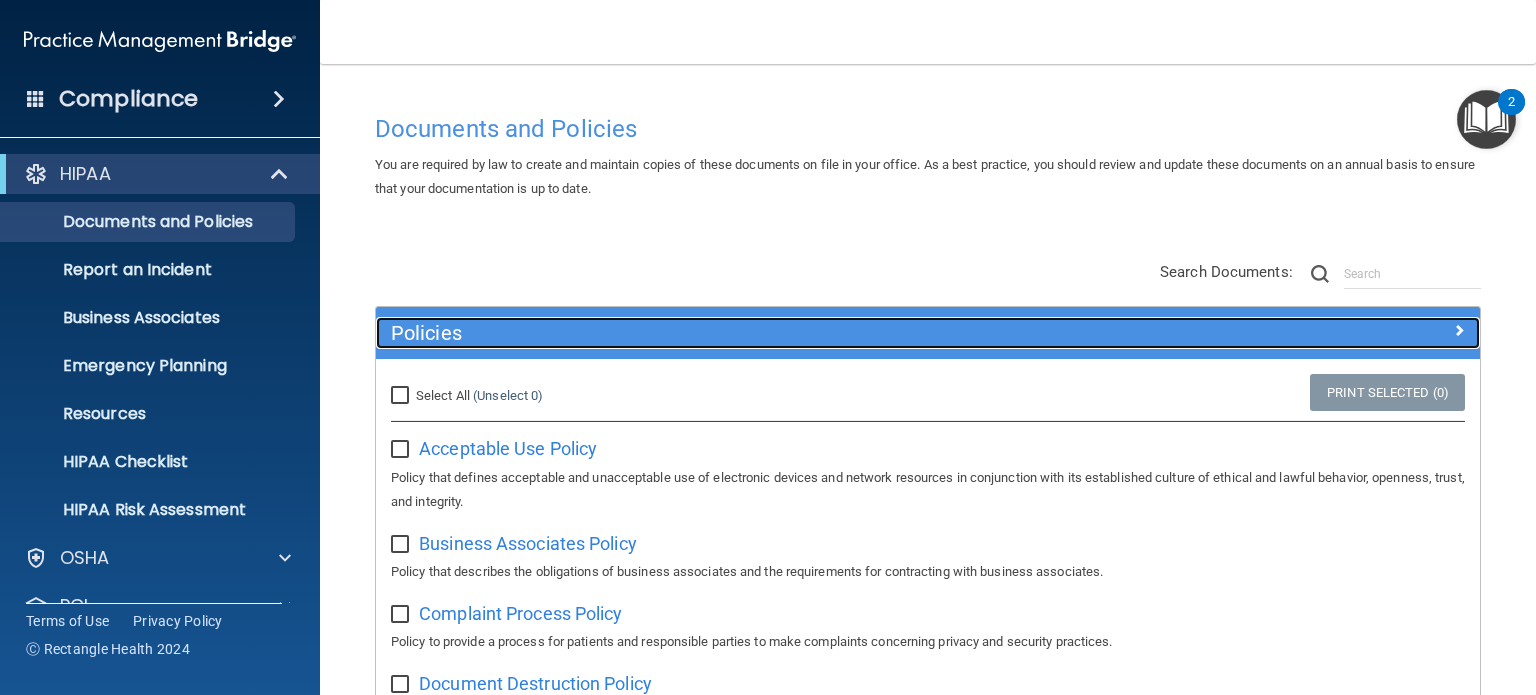 click on "Policies" at bounding box center [790, 333] 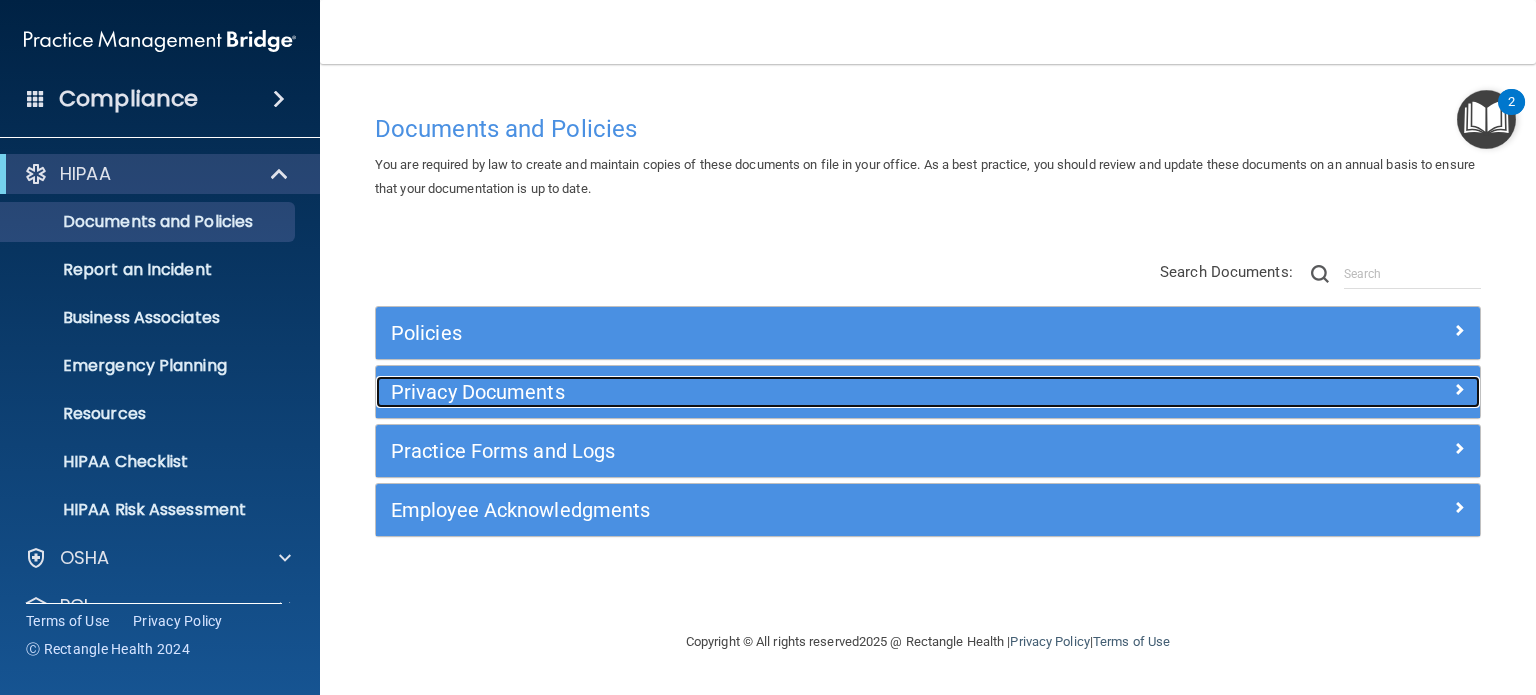 click on "Privacy Documents" at bounding box center [790, 392] 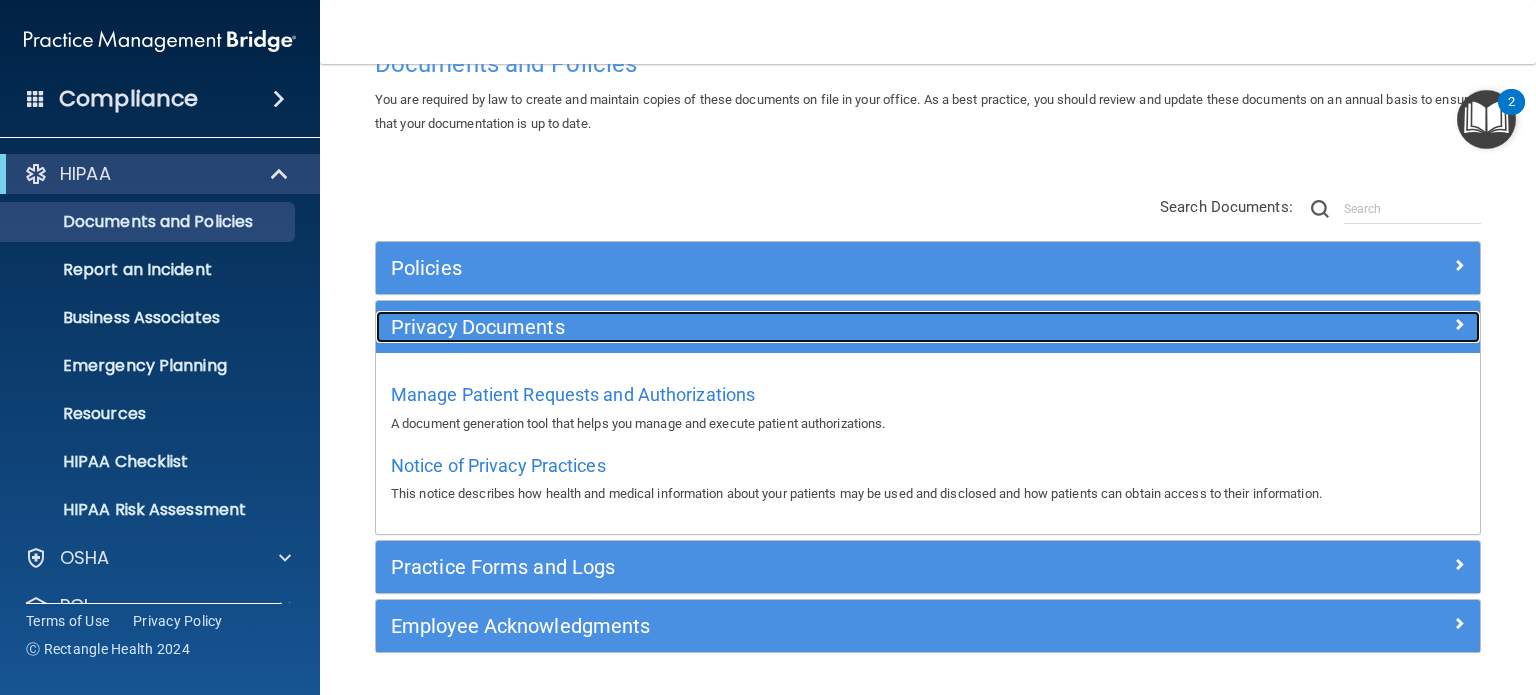 scroll, scrollTop: 124, scrollLeft: 0, axis: vertical 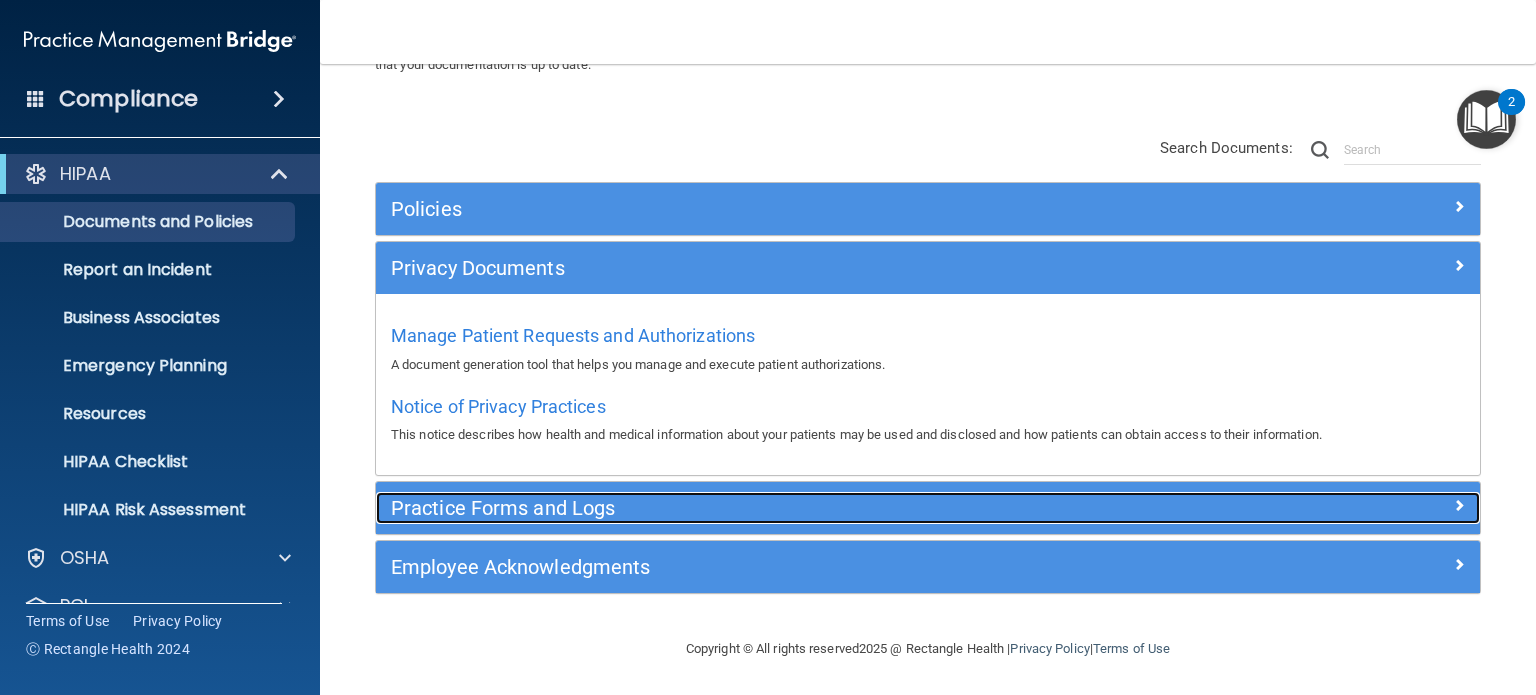 click on "Practice Forms and Logs" at bounding box center [790, 508] 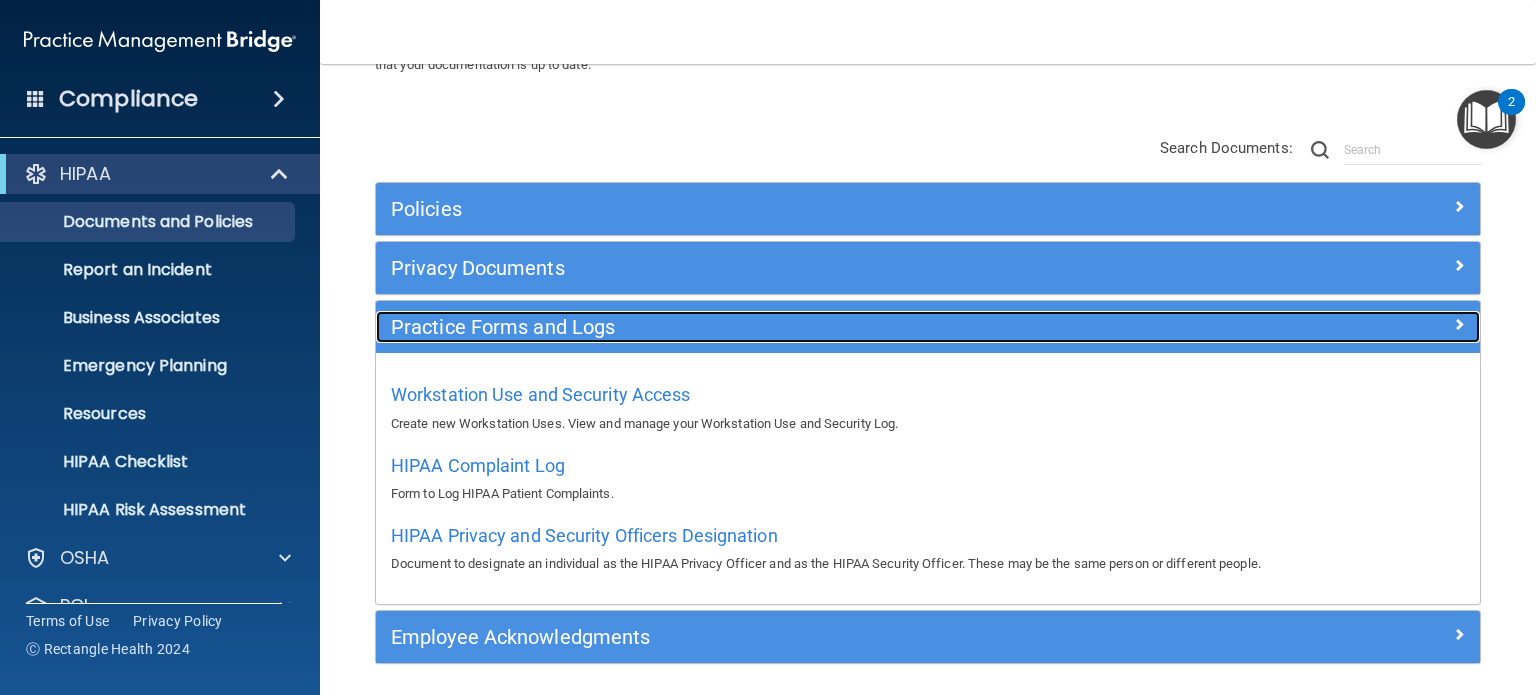 scroll, scrollTop: 124, scrollLeft: 0, axis: vertical 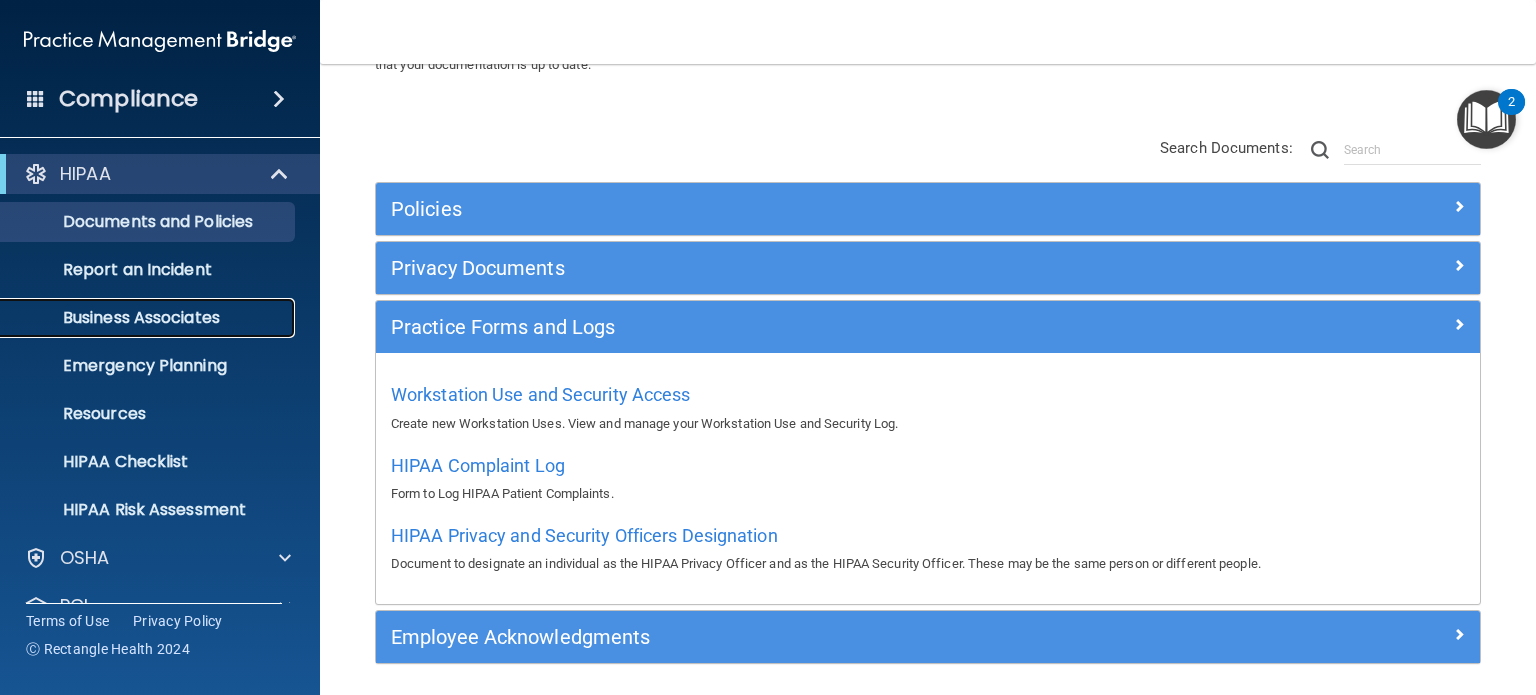 click on "Business Associates" at bounding box center [149, 318] 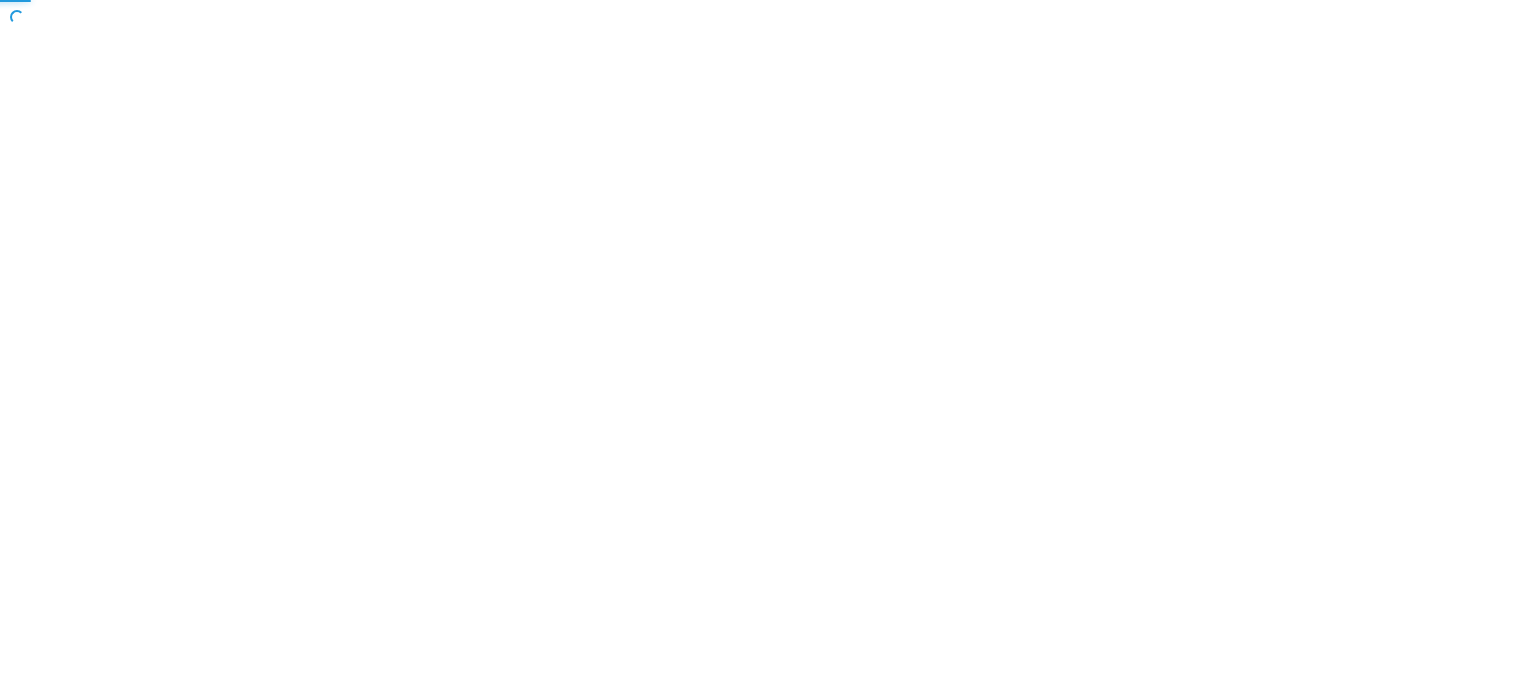 scroll, scrollTop: 0, scrollLeft: 0, axis: both 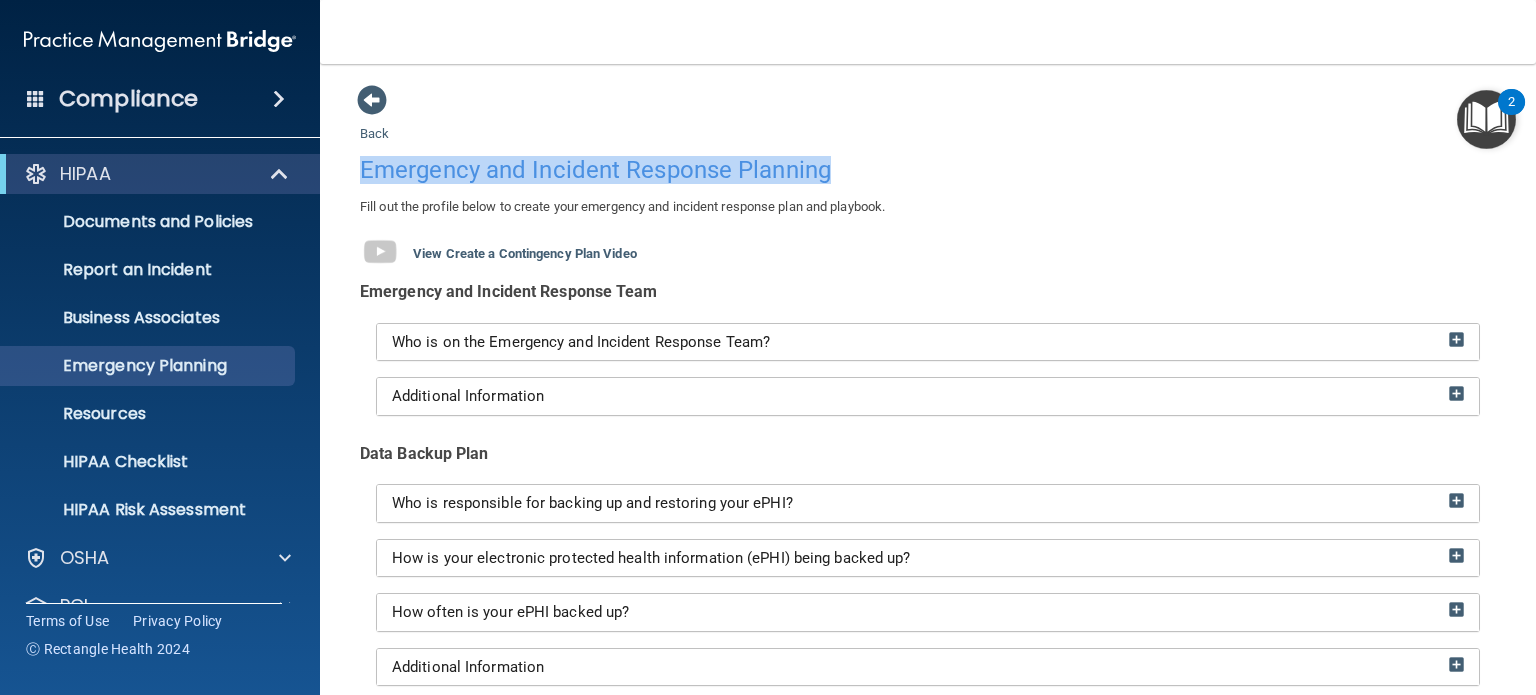 drag, startPoint x: 361, startPoint y: 174, endPoint x: 912, endPoint y: 179, distance: 551.0227 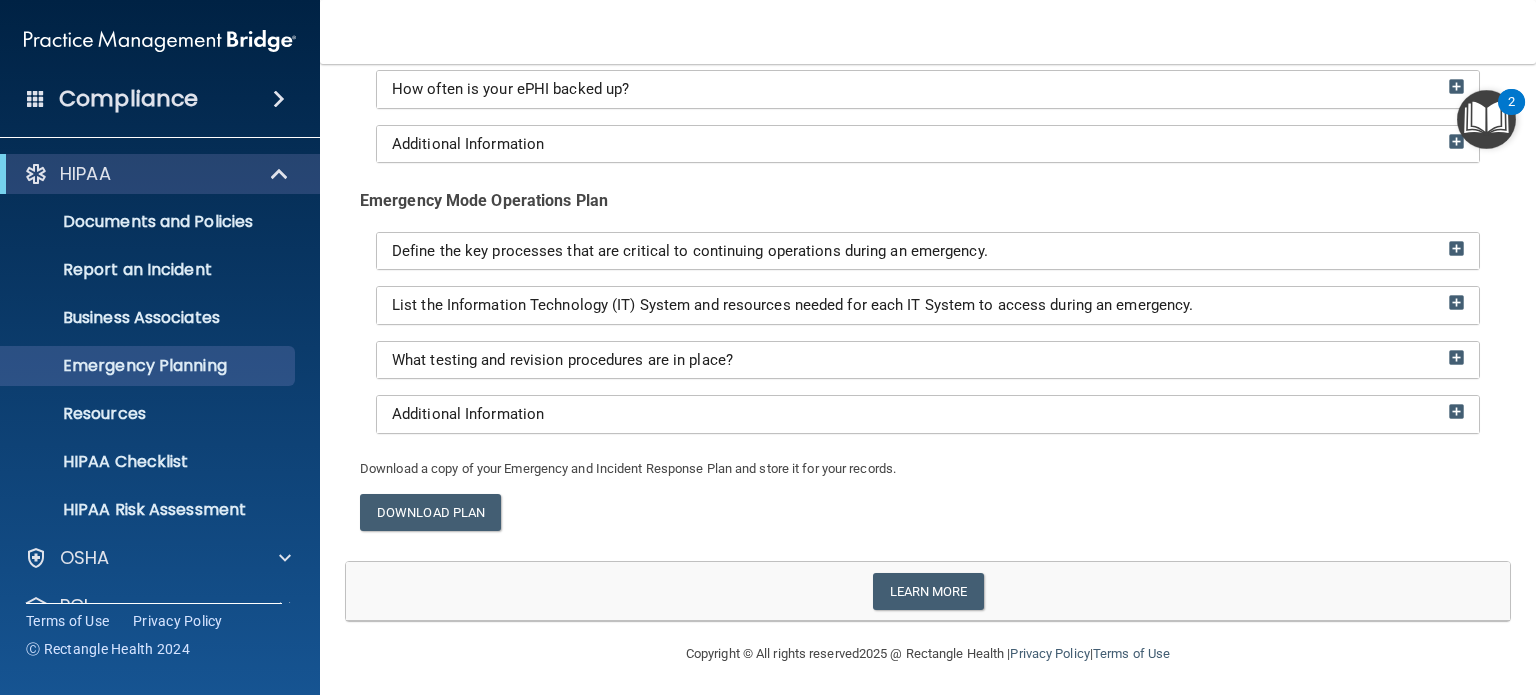scroll, scrollTop: 525, scrollLeft: 0, axis: vertical 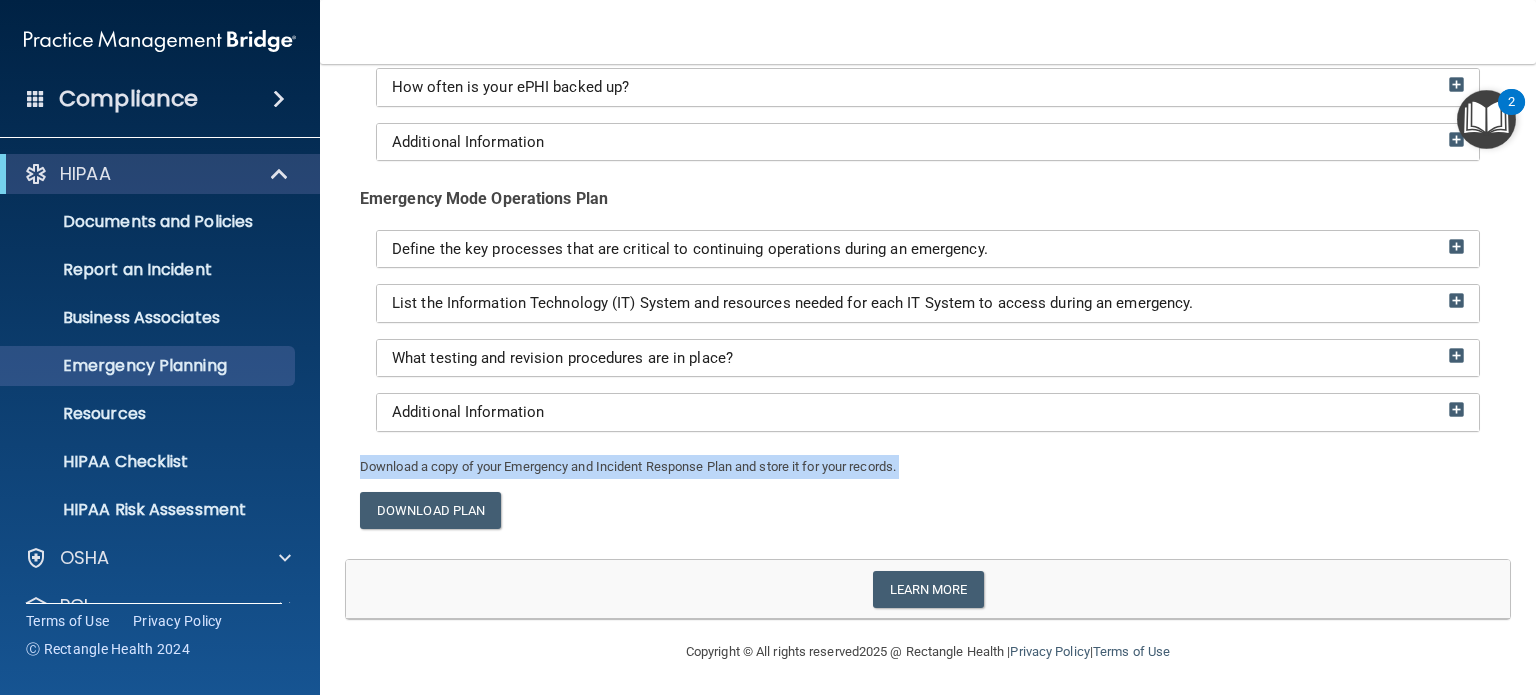 drag, startPoint x: 361, startPoint y: 457, endPoint x: 531, endPoint y: 515, distance: 179.62183 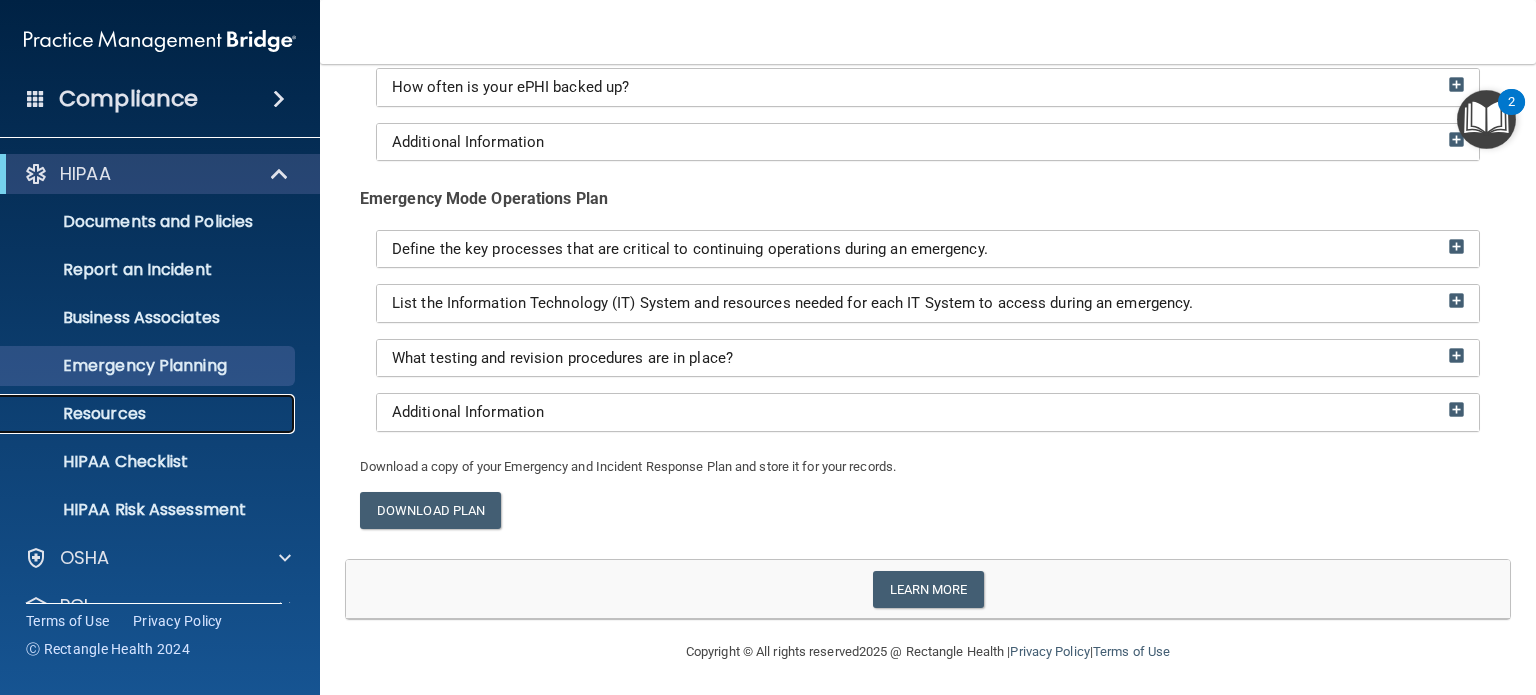 click on "Resources" at bounding box center (149, 414) 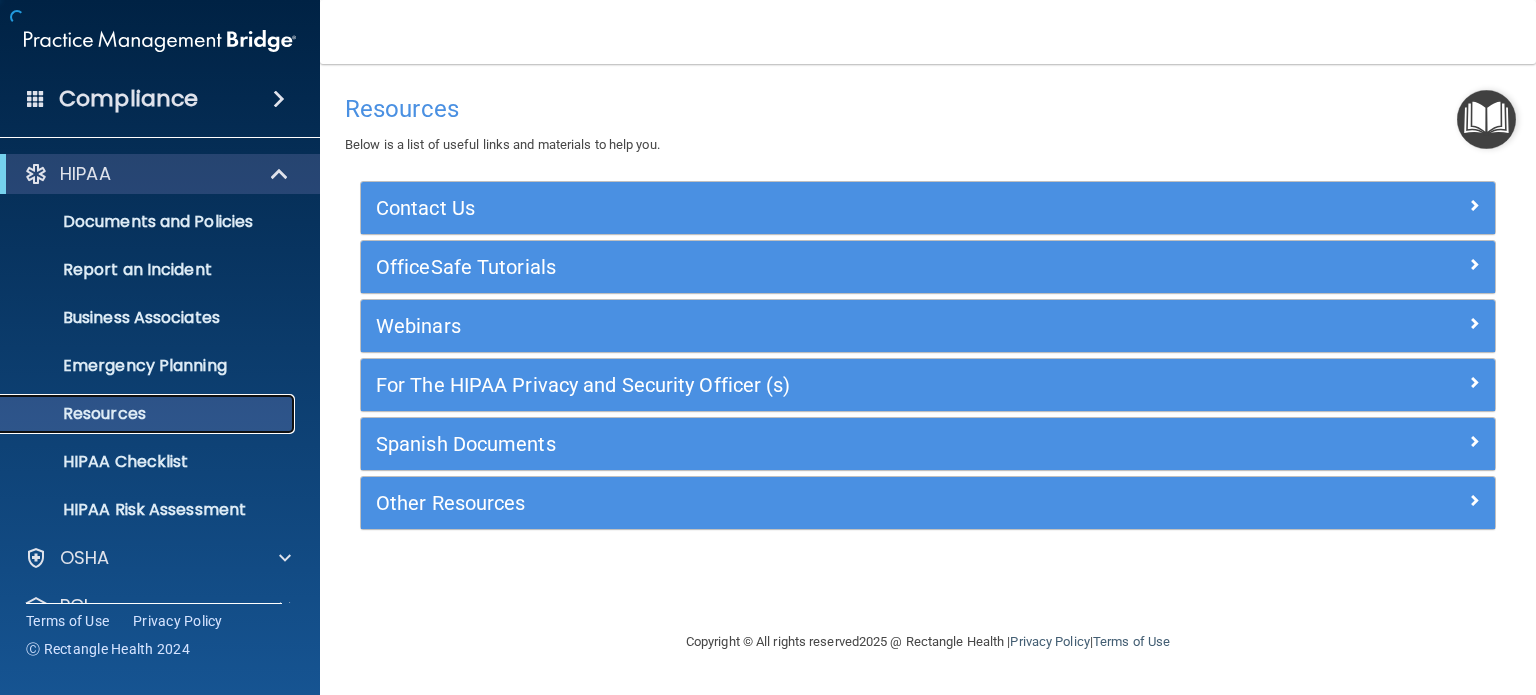 scroll, scrollTop: 0, scrollLeft: 0, axis: both 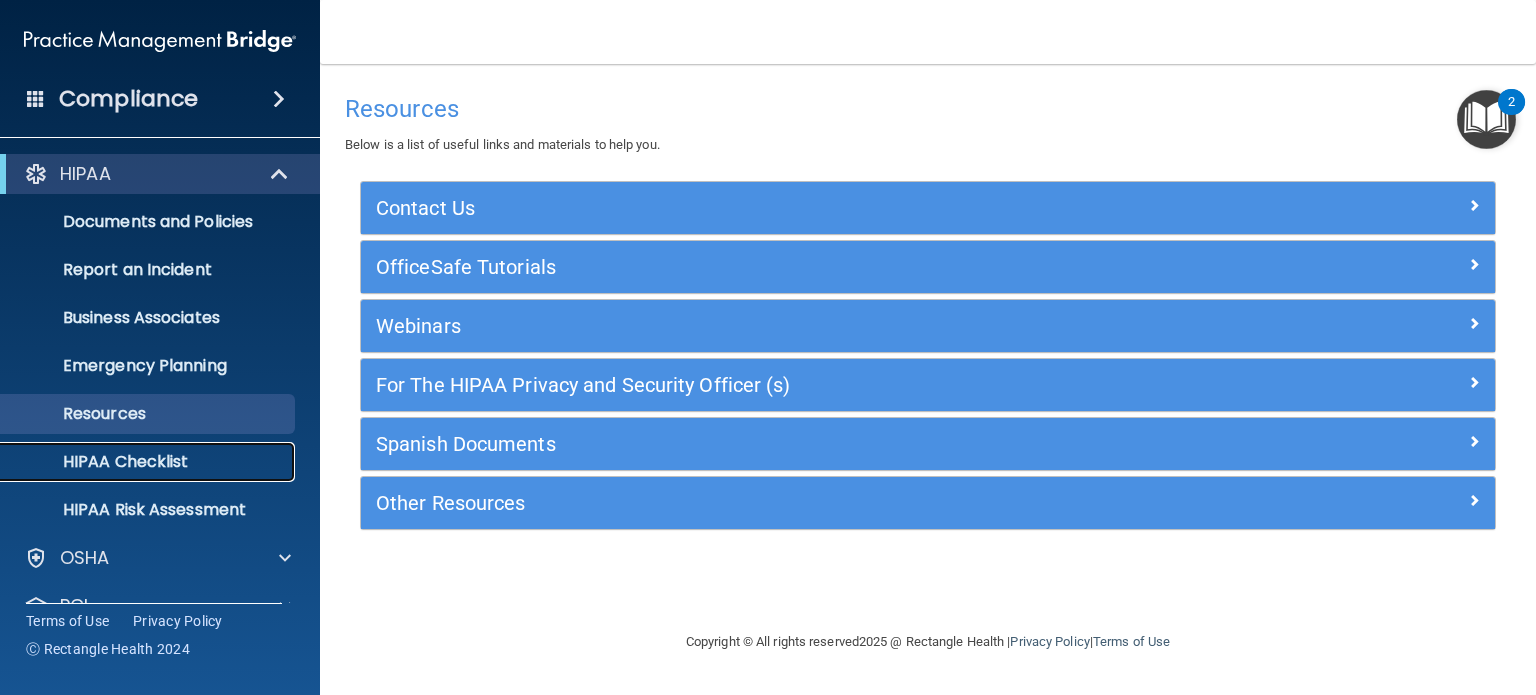 click on "HIPAA Checklist" at bounding box center (137, 462) 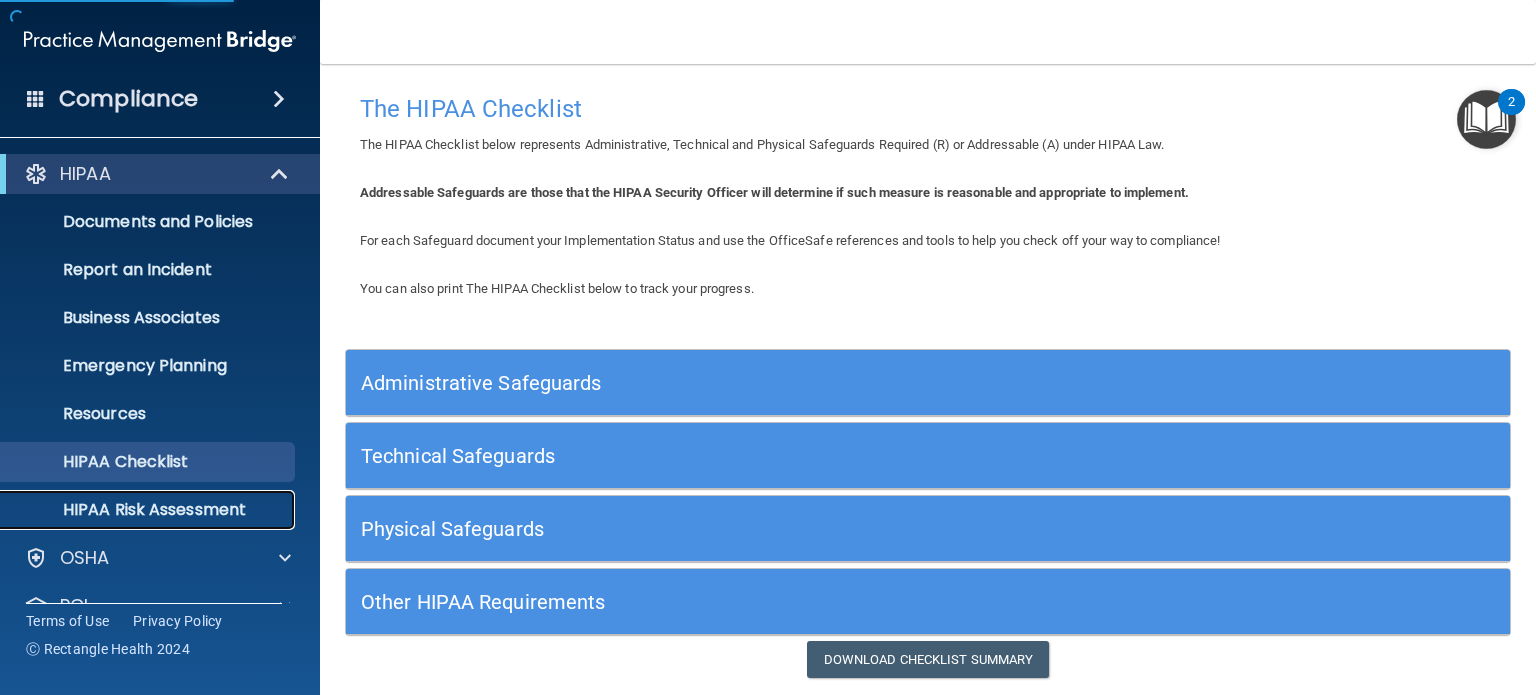 click on "HIPAA Risk Assessment" at bounding box center [149, 510] 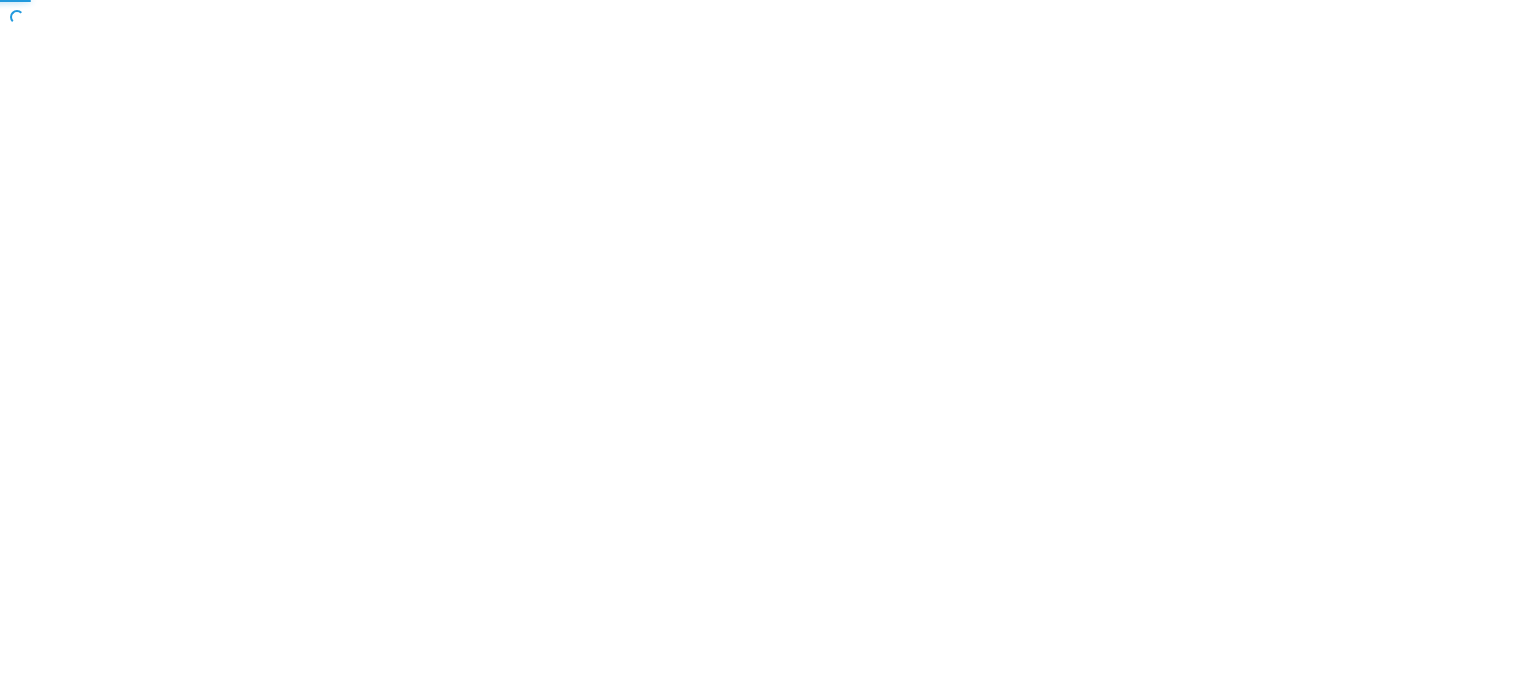 scroll, scrollTop: 0, scrollLeft: 0, axis: both 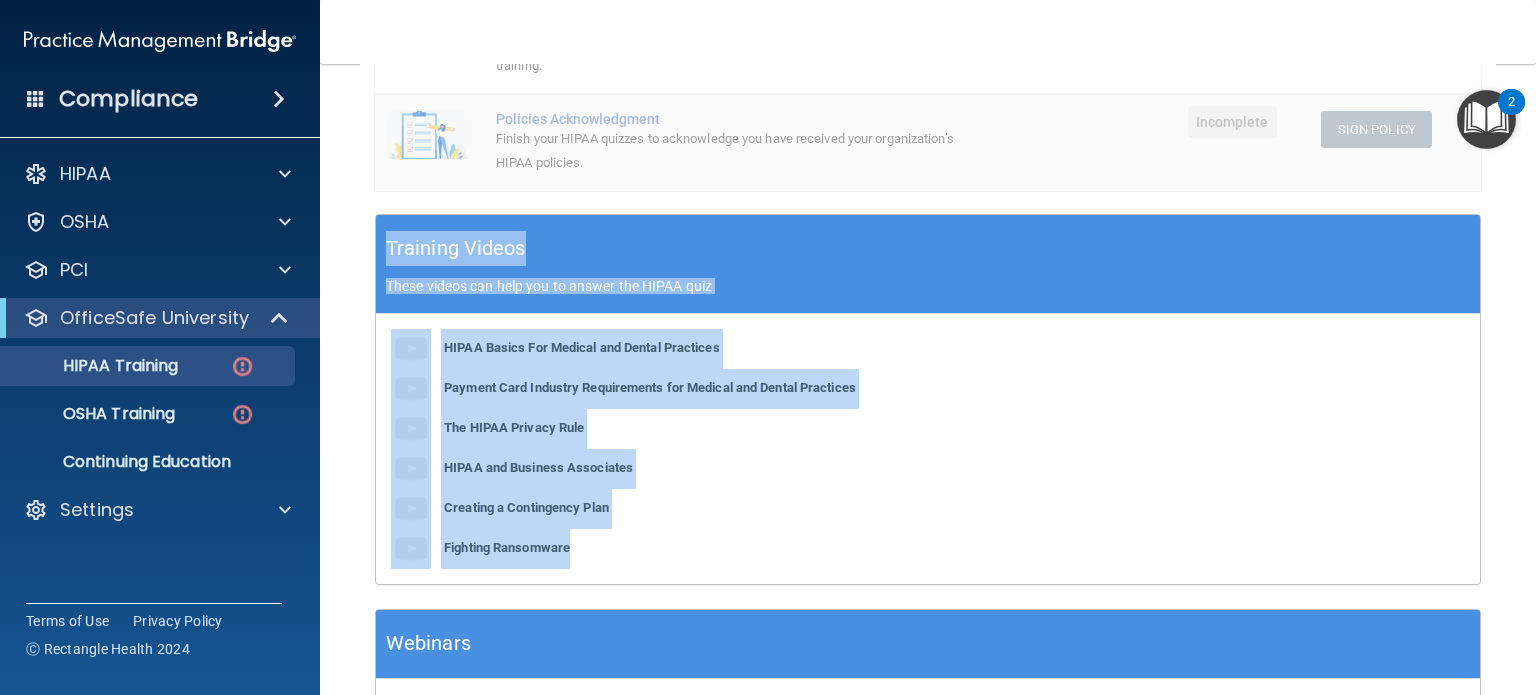 drag, startPoint x: 391, startPoint y: 279, endPoint x: 676, endPoint y: 570, distance: 407.3156 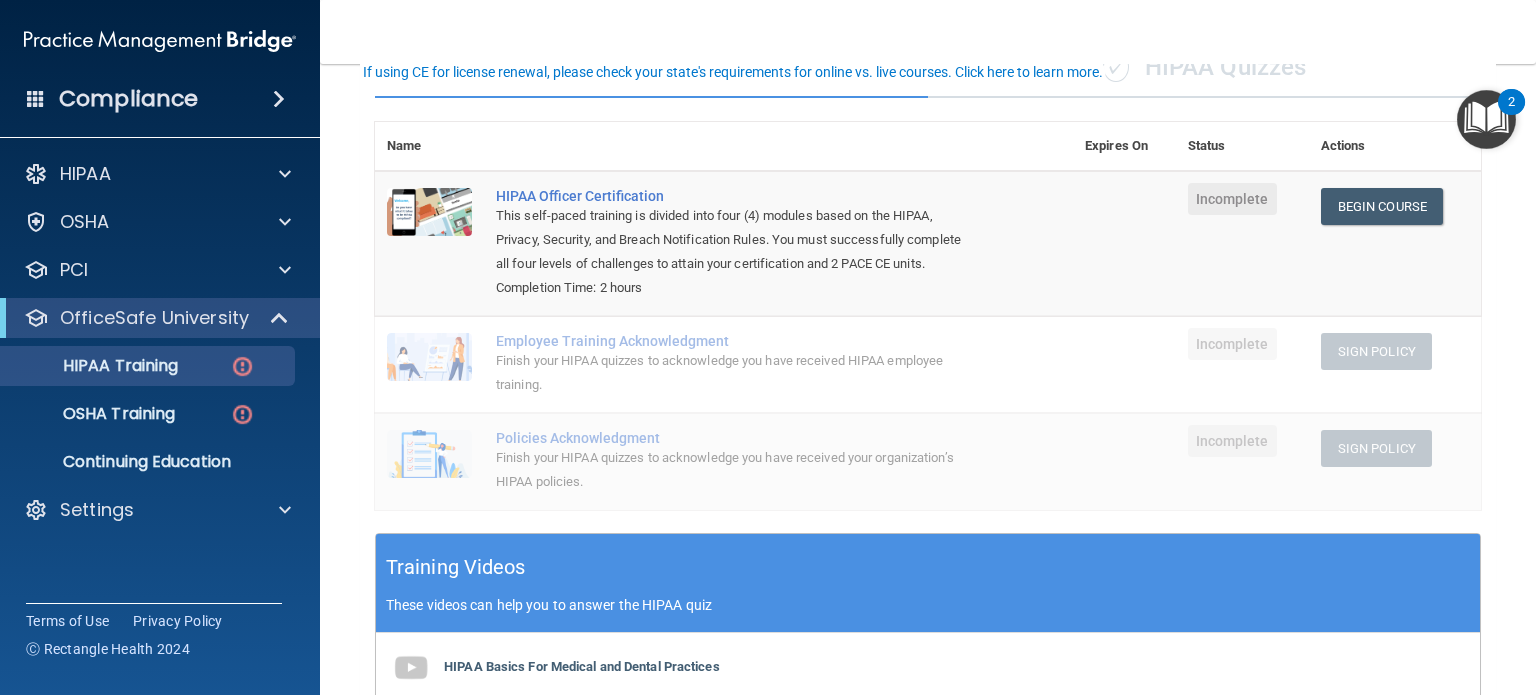 scroll, scrollTop: 100, scrollLeft: 0, axis: vertical 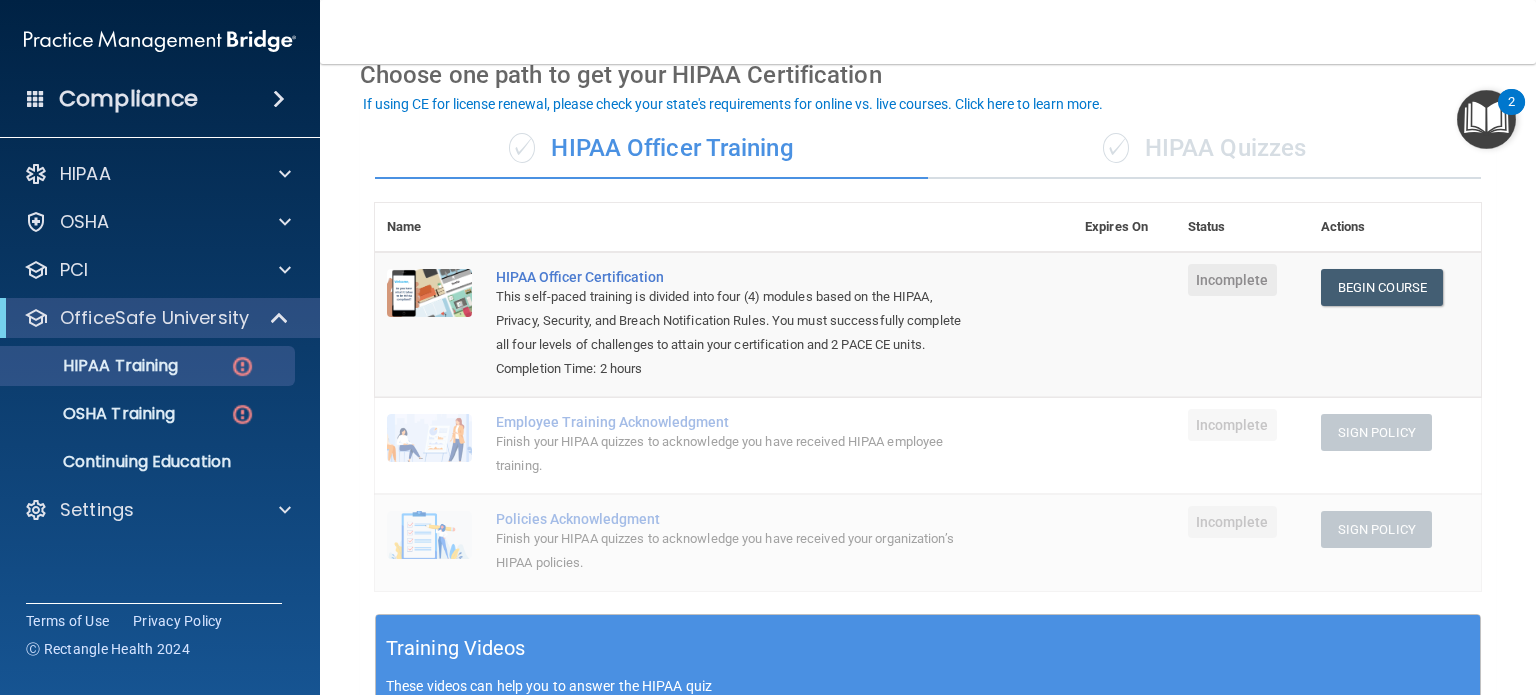 click on "✓   HIPAA Quizzes" at bounding box center (1204, 149) 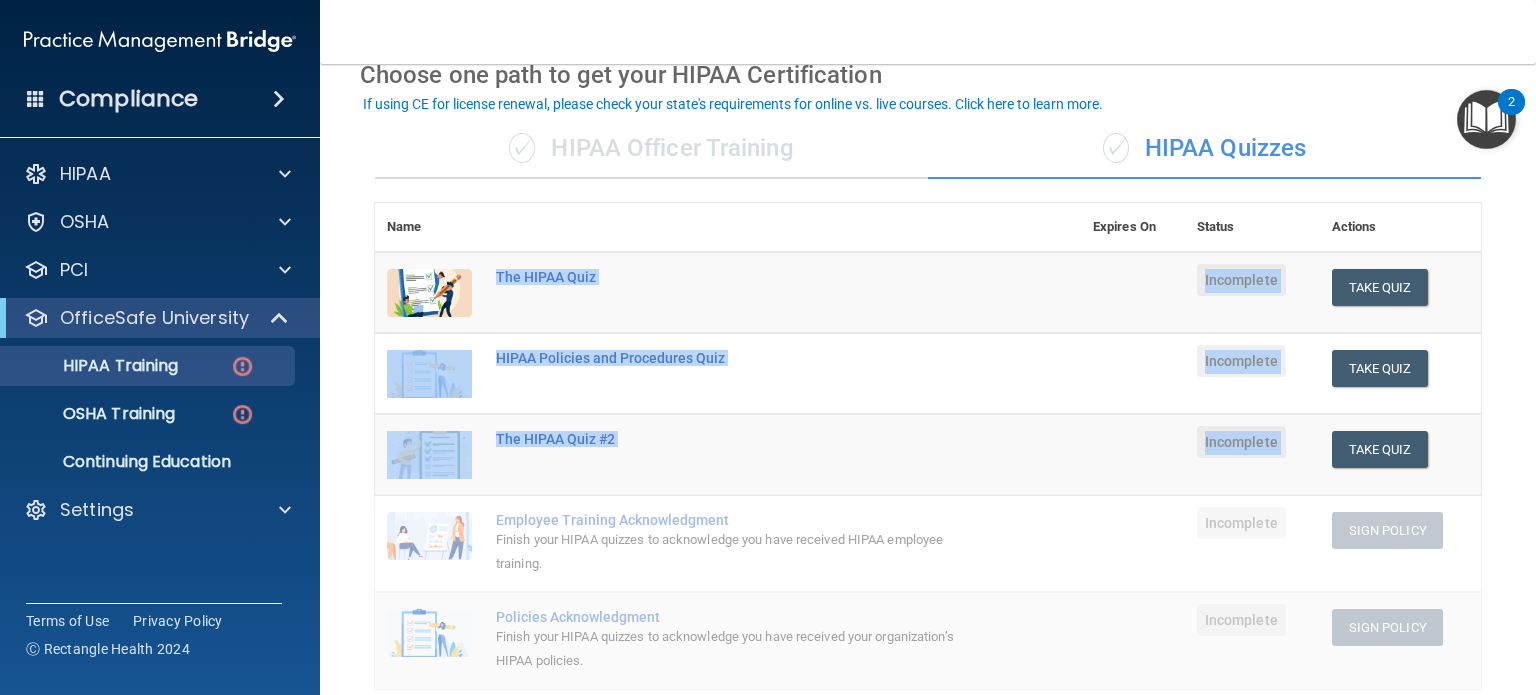 drag, startPoint x: 490, startPoint y: 278, endPoint x: 1360, endPoint y: 471, distance: 891.1504 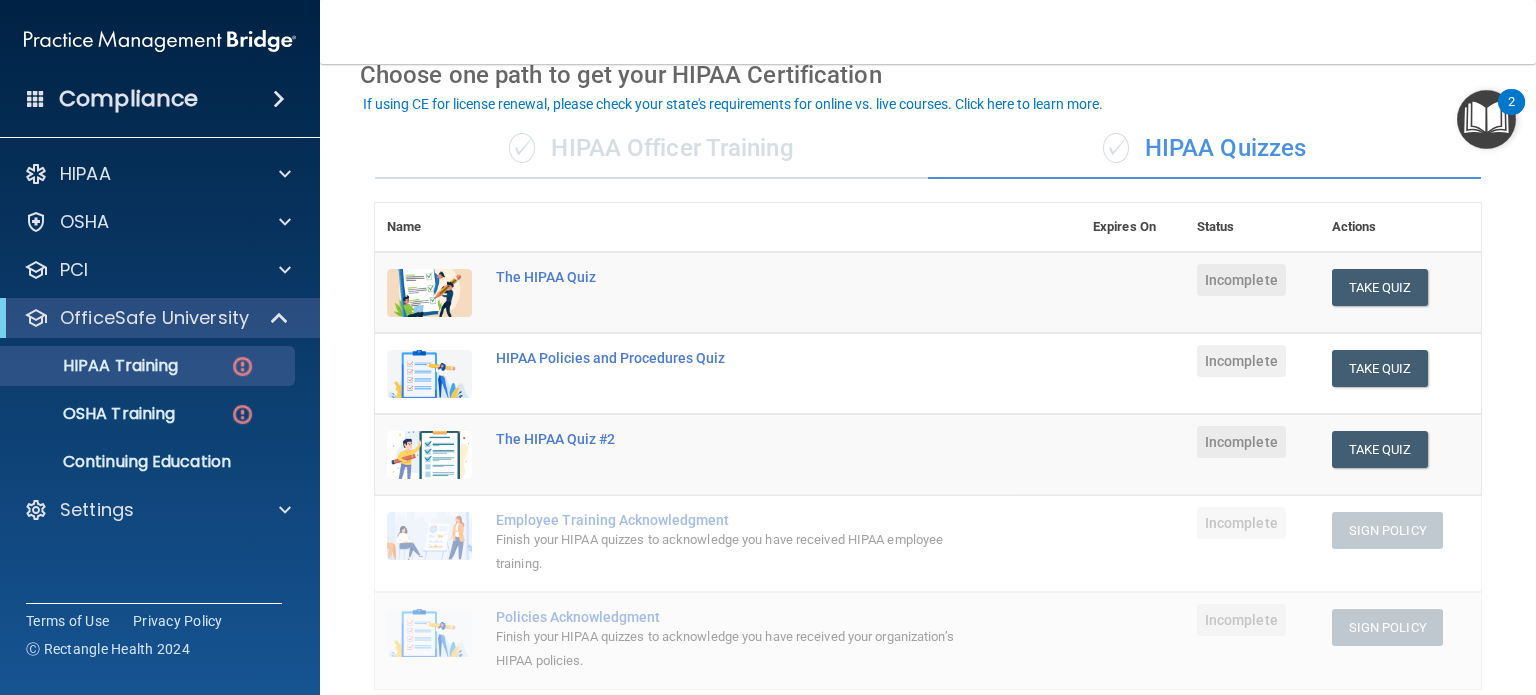 click on "Back     Choose one path to get your HIPAA Certification               ✓   HIPAA Officer Training       ✓   HIPAA Quizzes                      Name    Expires On  Status  Actions                     The HIPAA Quiz             Incomplete              Take Quiz       Download Certificate                        HIPAA Policies and Procedures Quiz             Incomplete              Take Quiz       Download Certificate                        The HIPAA Quiz #2             Incomplete              Take Quiz       Download Certificate                Employee Training Acknowledgment   Finish your HIPAA quizzes to acknowledge you have received HIPAA employee training.        Incomplete              Sign Policy       Sign Policy       Download Policy            Policies Acknowledgment   Finish your HIPAA quizzes to acknowledge you have received your organization’s HIPAA policies.        Incomplete              Sign Policy       Sign Policy       Download Policy                 Training Videos" at bounding box center (928, 379) 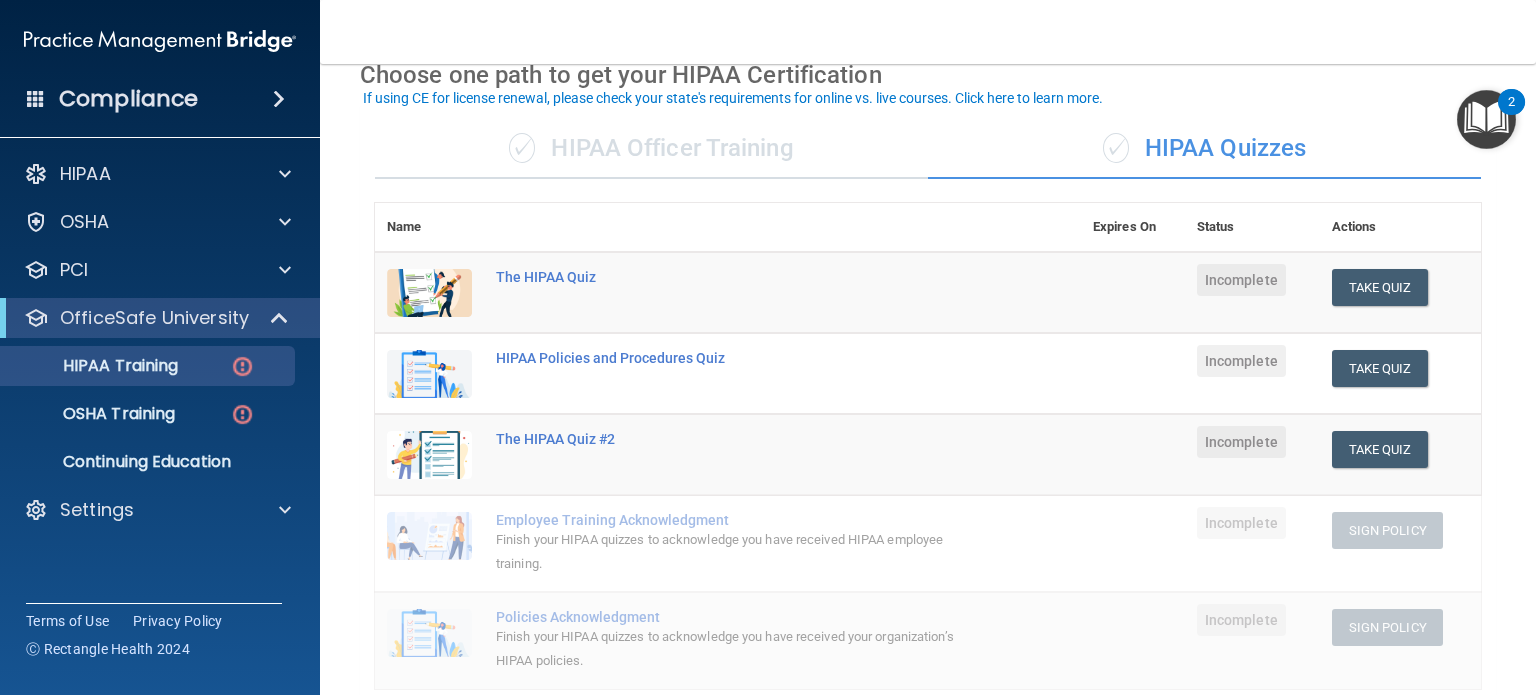 scroll, scrollTop: 200, scrollLeft: 0, axis: vertical 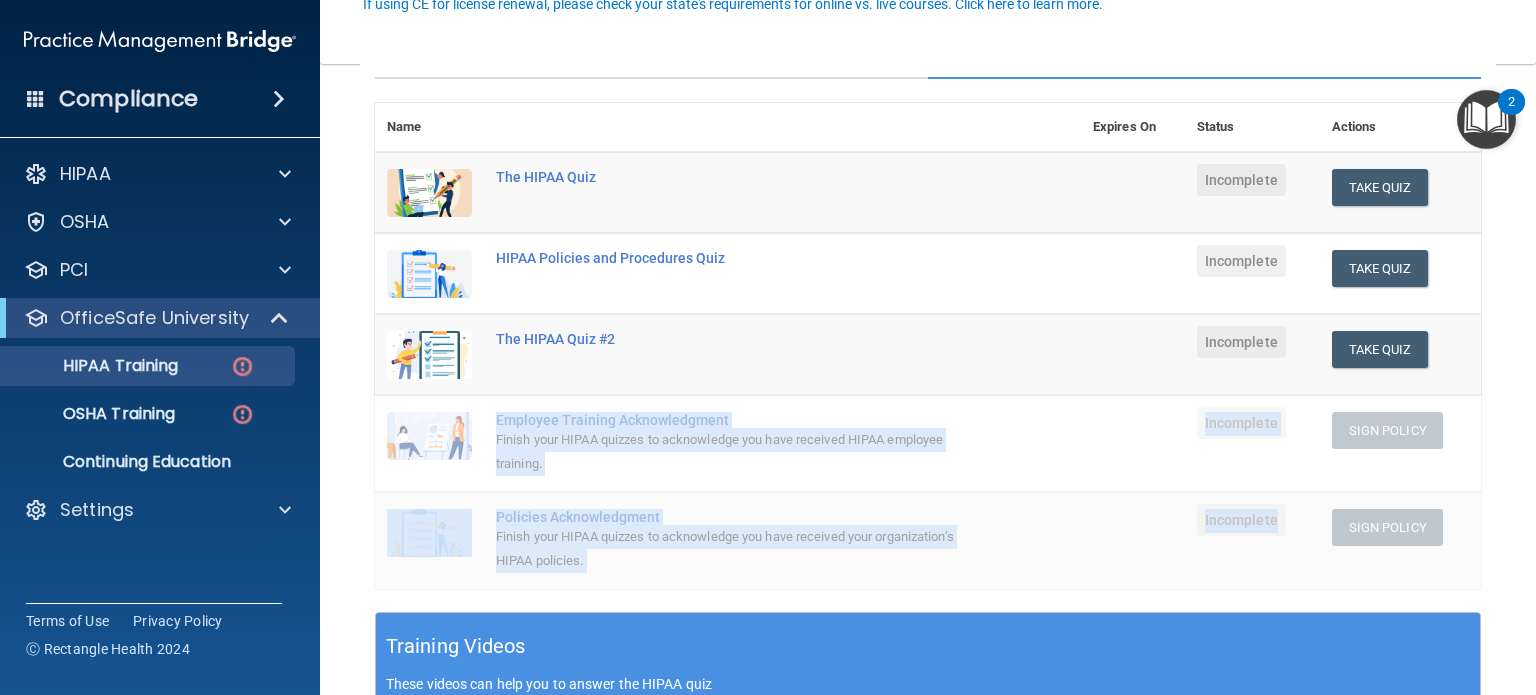 drag, startPoint x: 494, startPoint y: 423, endPoint x: 1292, endPoint y: 523, distance: 804.2413 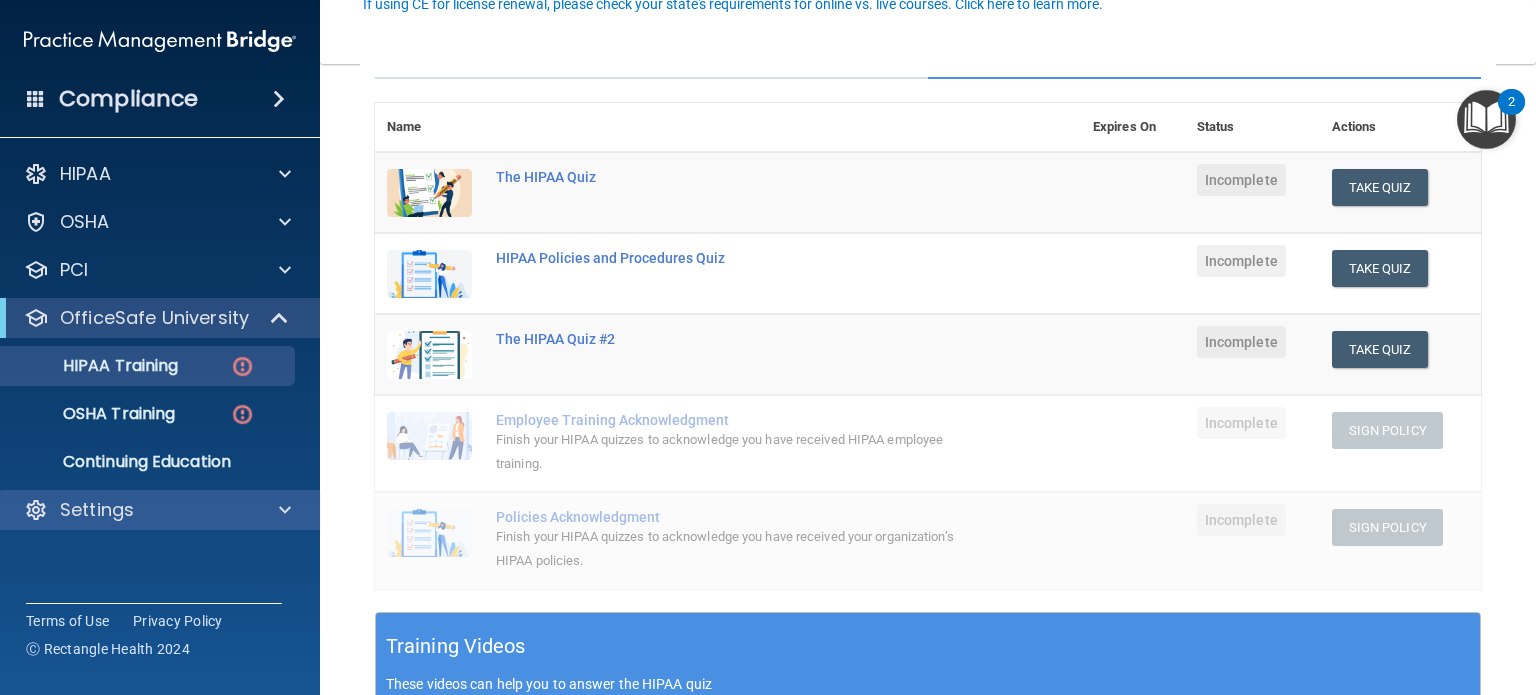click on "Settings" at bounding box center [160, 510] 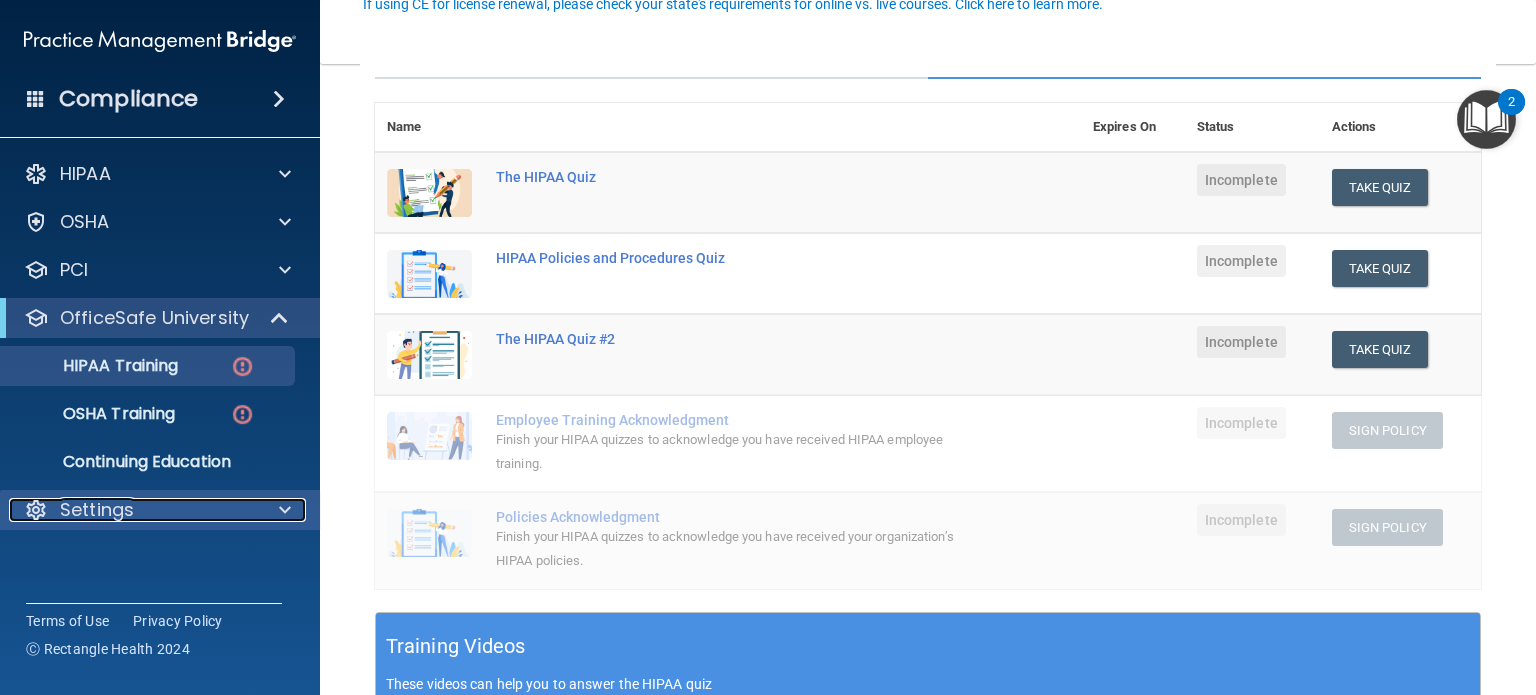 click on "Settings" at bounding box center [133, 510] 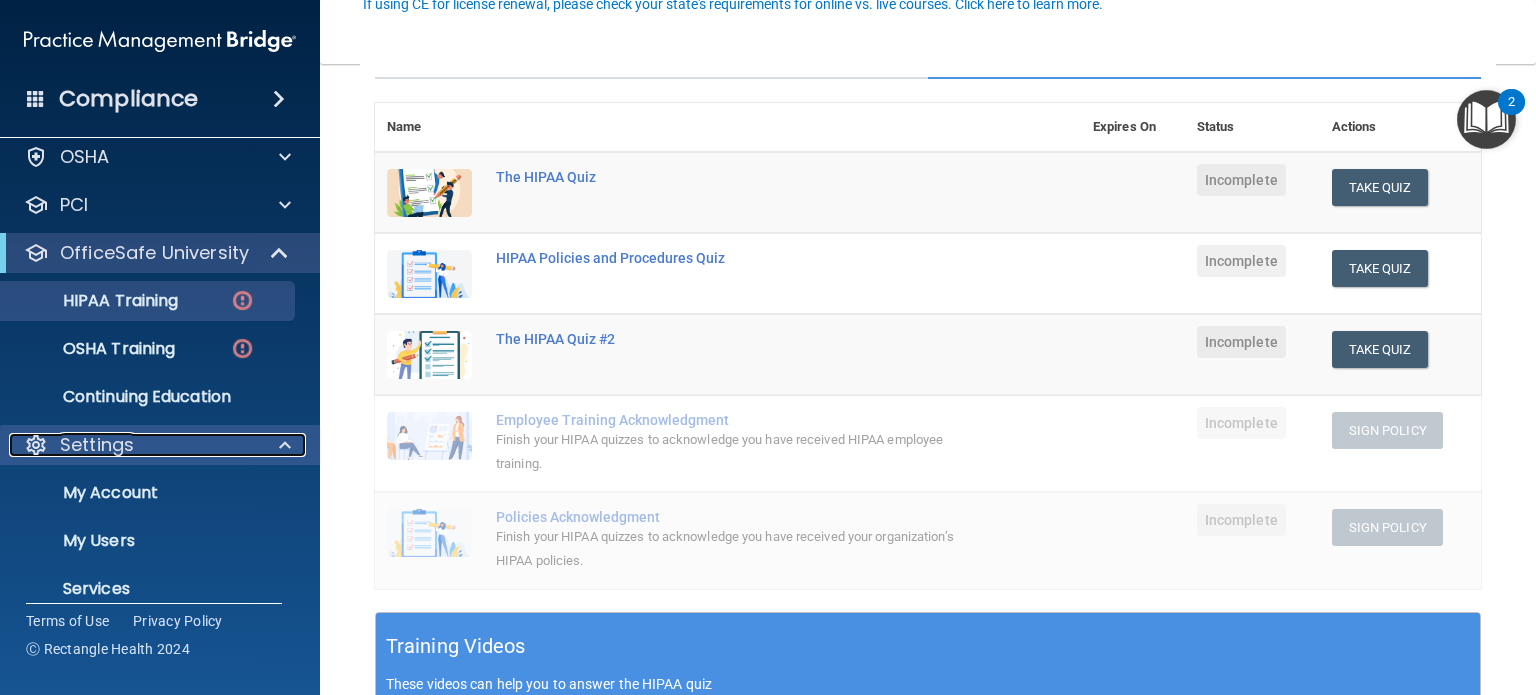 scroll, scrollTop: 100, scrollLeft: 0, axis: vertical 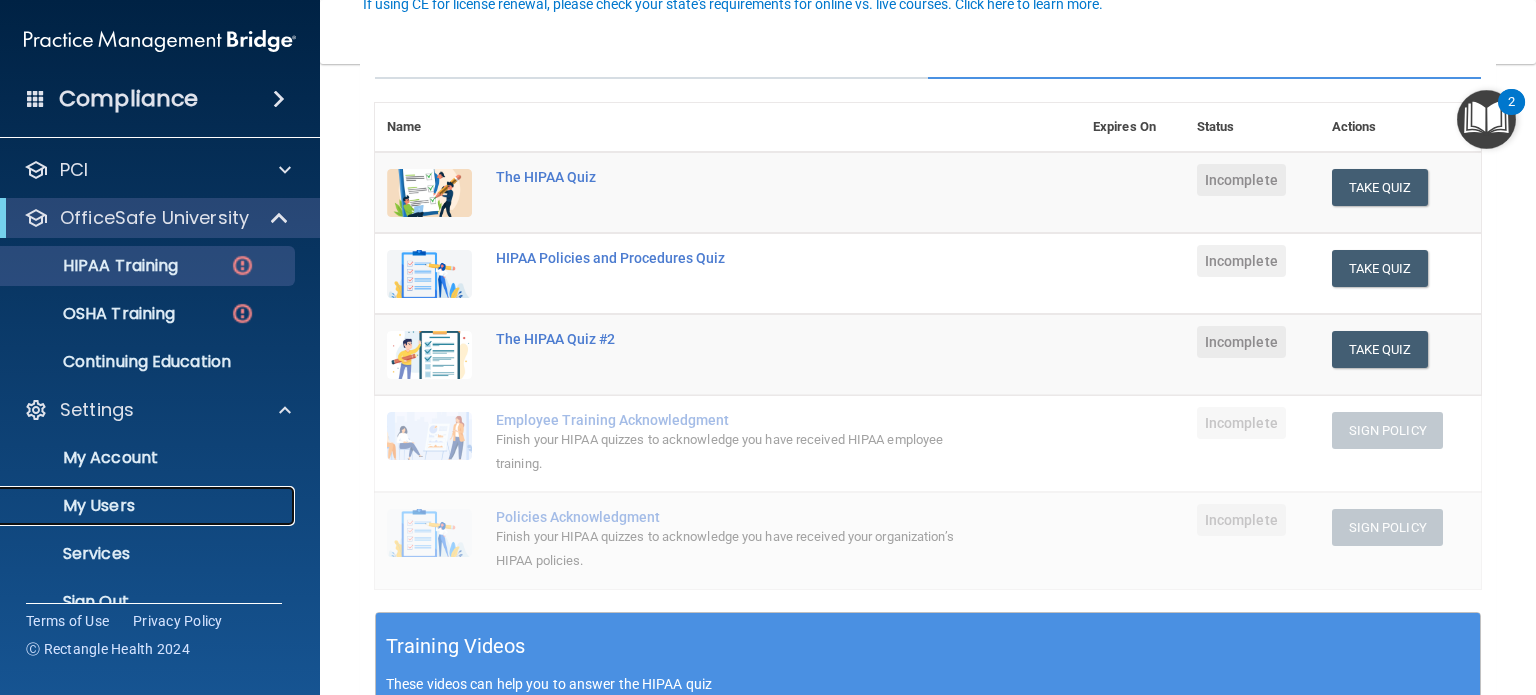 click on "My Users" at bounding box center [149, 506] 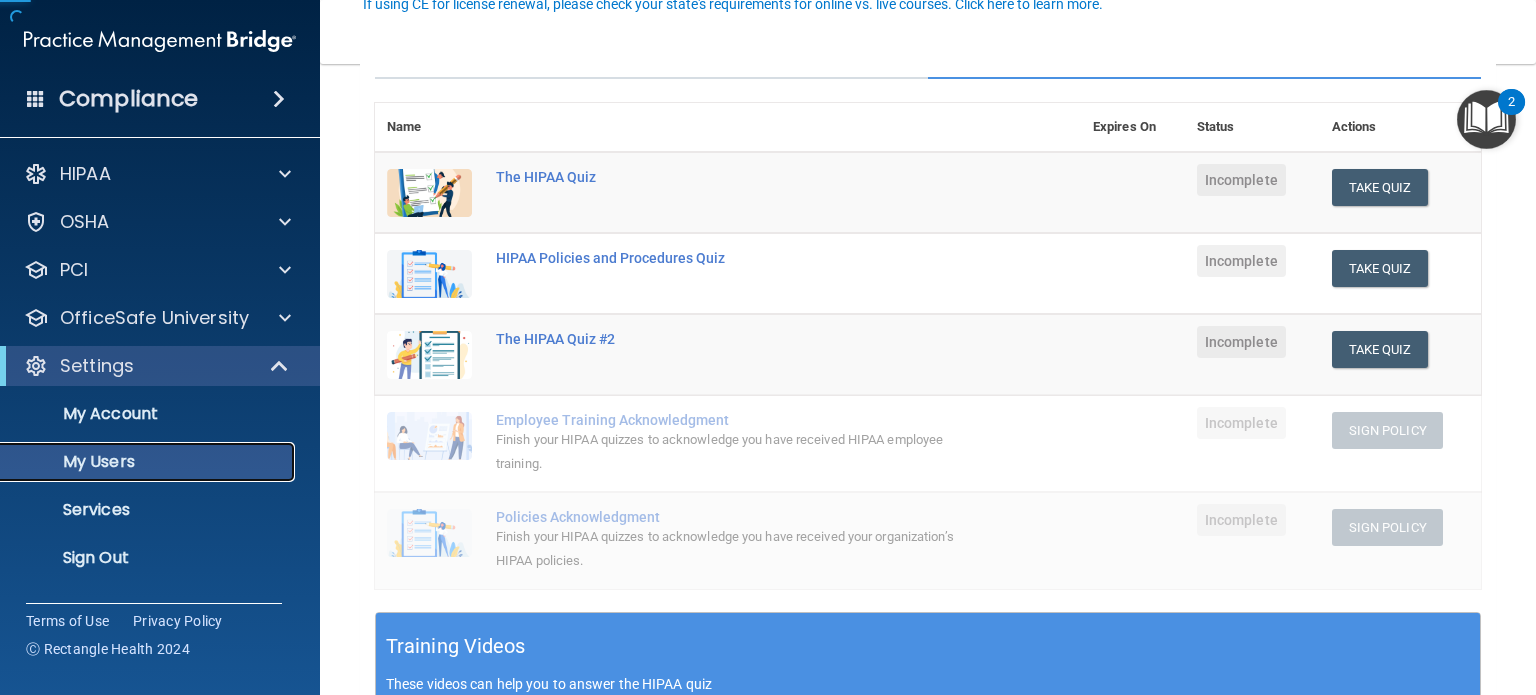 scroll, scrollTop: 0, scrollLeft: 0, axis: both 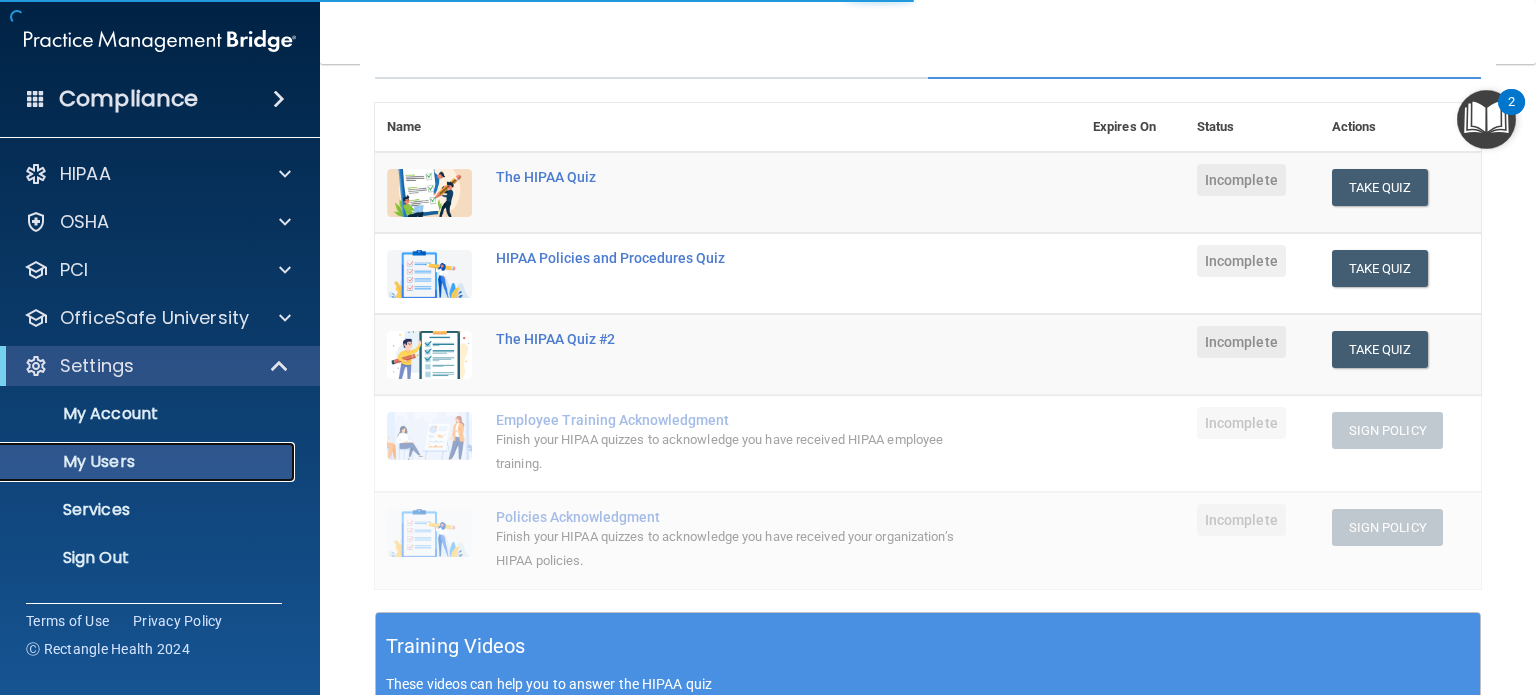 select on "20" 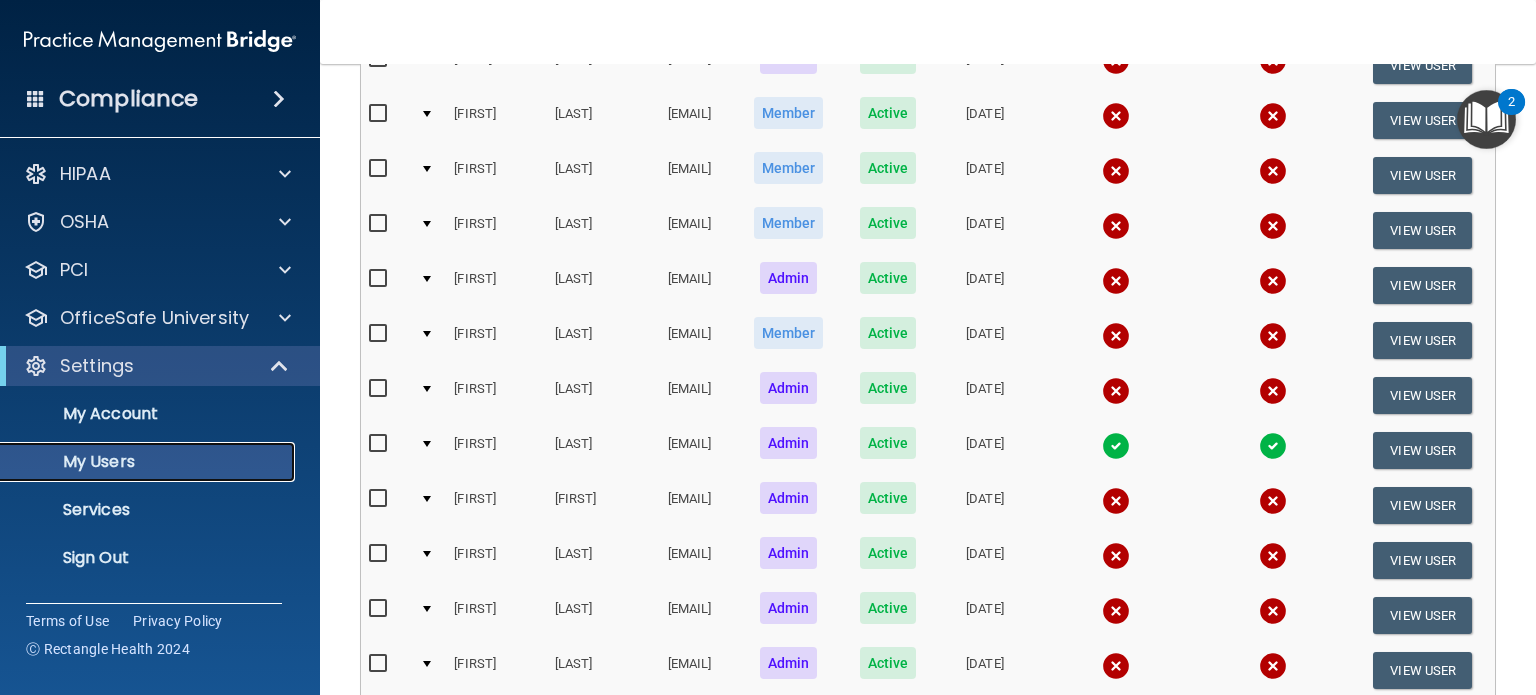 scroll, scrollTop: 500, scrollLeft: 0, axis: vertical 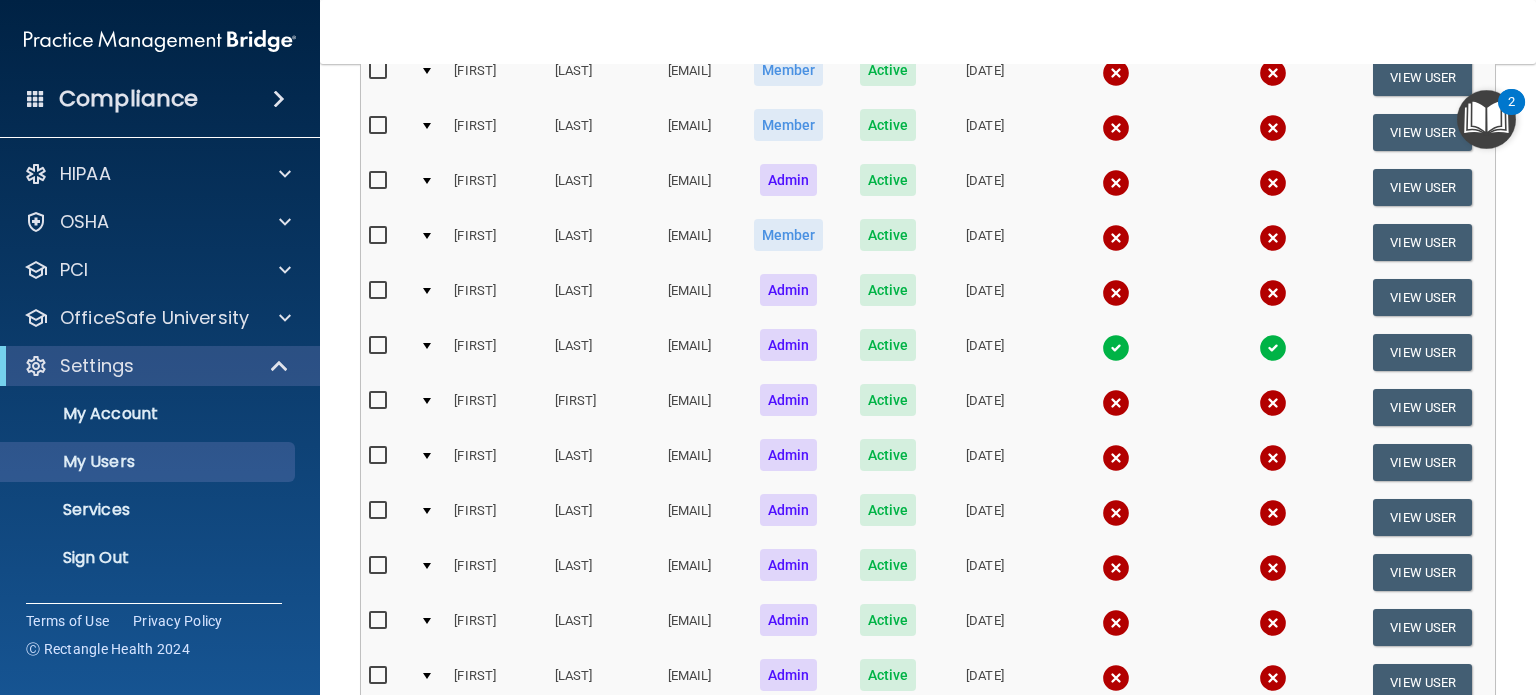 click at bounding box center (1116, 348) 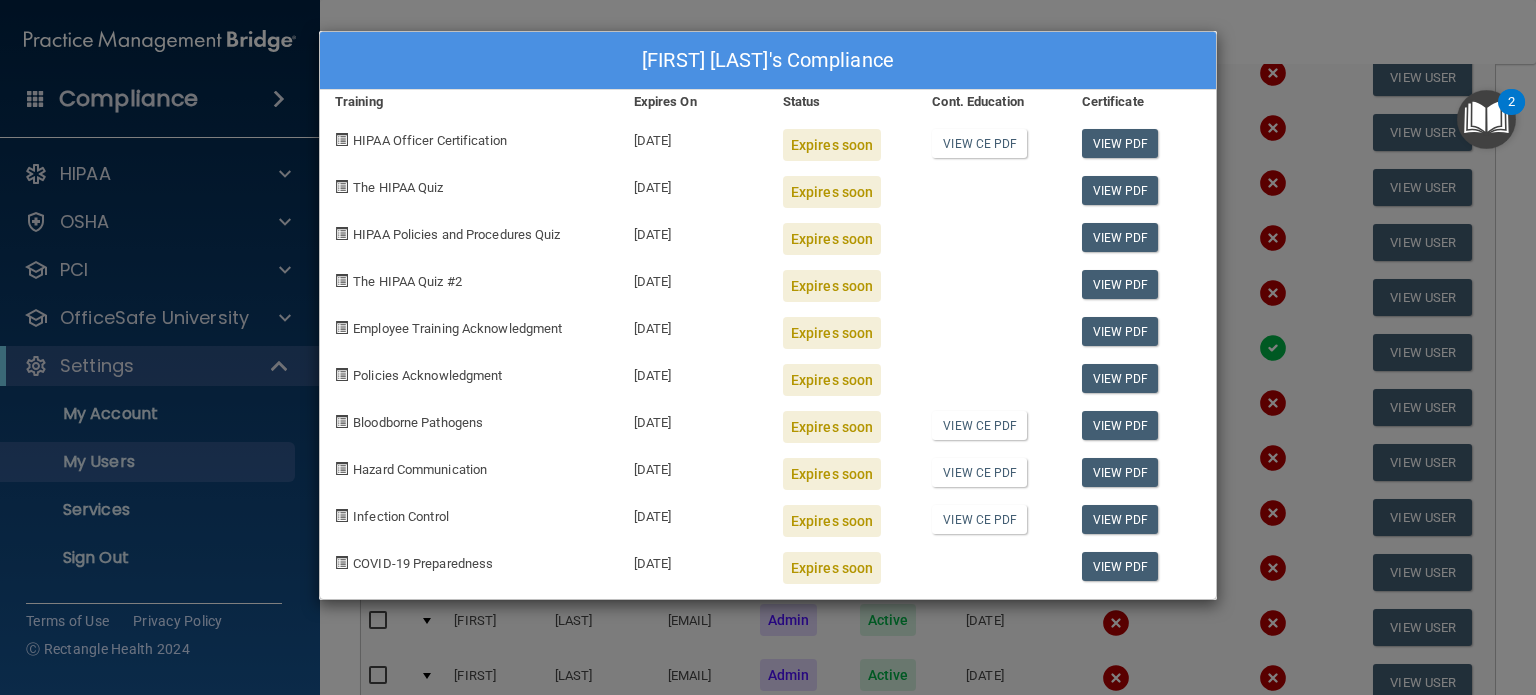 drag, startPoint x: 632, startPoint y: 279, endPoint x: 712, endPoint y: 279, distance: 80 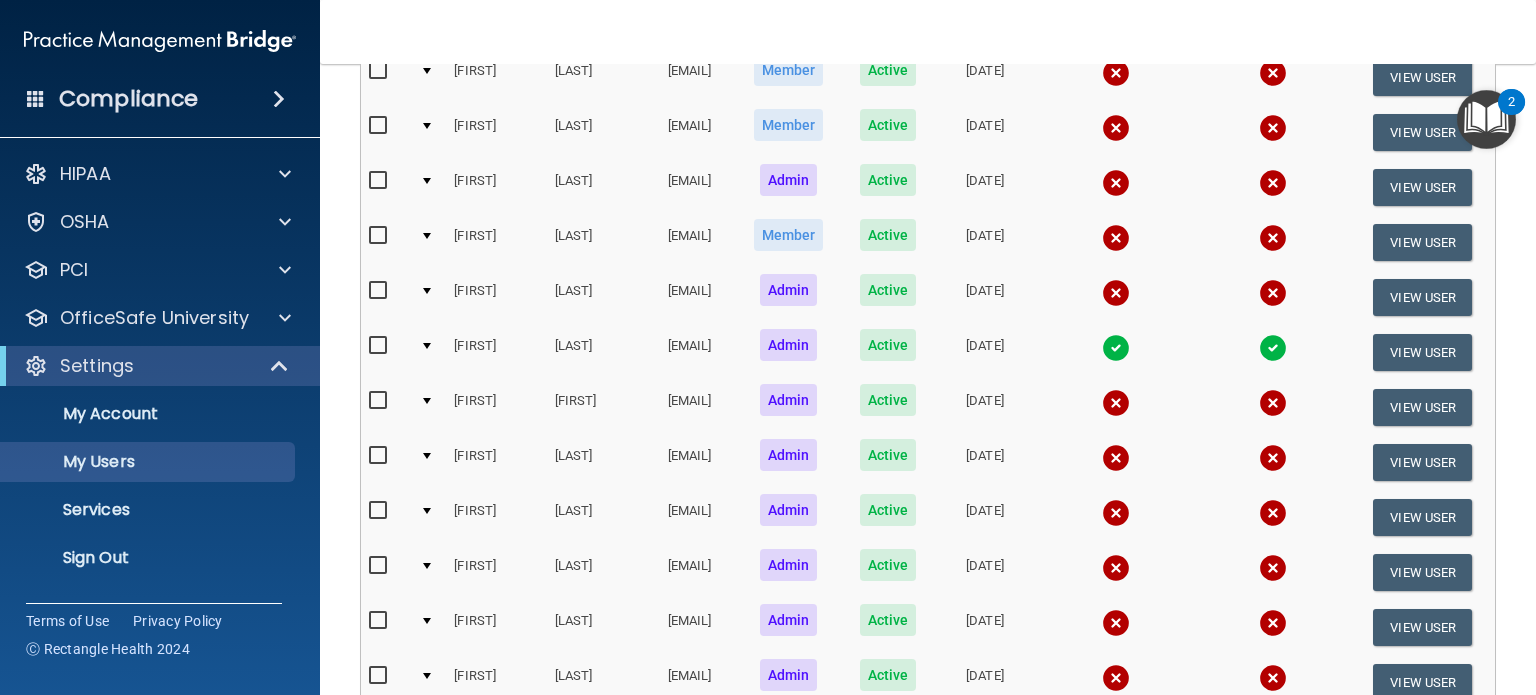 click at bounding box center [1116, 403] 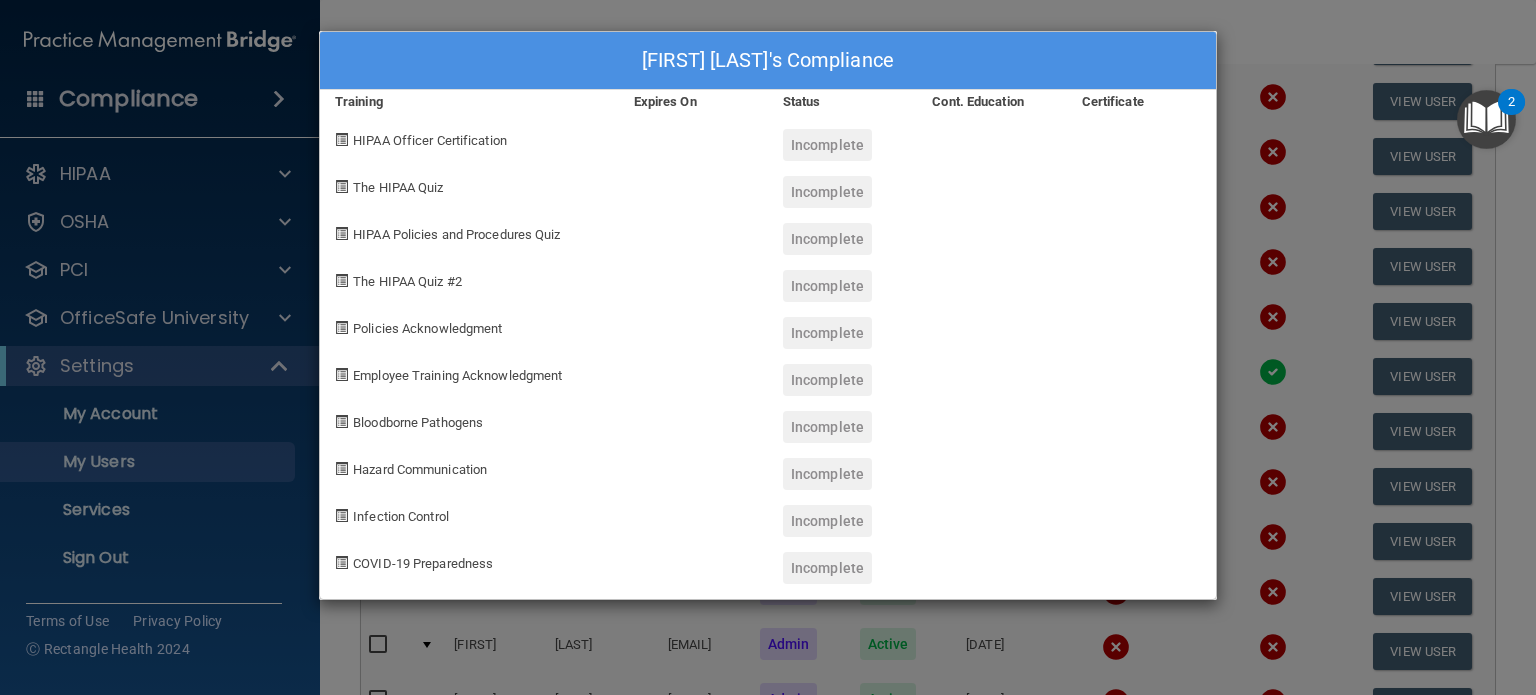 click on "Kyle Christy's Compliance      Training   Expires On   Status   Cont. Education   Certificate         HIPAA Officer Certification             Incomplete                      The HIPAA Quiz             Incomplete                      HIPAA Policies and Procedures Quiz             Incomplete                      The HIPAA Quiz #2             Incomplete                      Policies Acknowledgment             Incomplete                      Employee Training Acknowledgment             Incomplete                      Bloodborne Pathogens             Incomplete                      Hazard Communication             Incomplete                      Infection Control             Incomplete                      COVID-19 Preparedness             Incomplete" at bounding box center [768, 347] 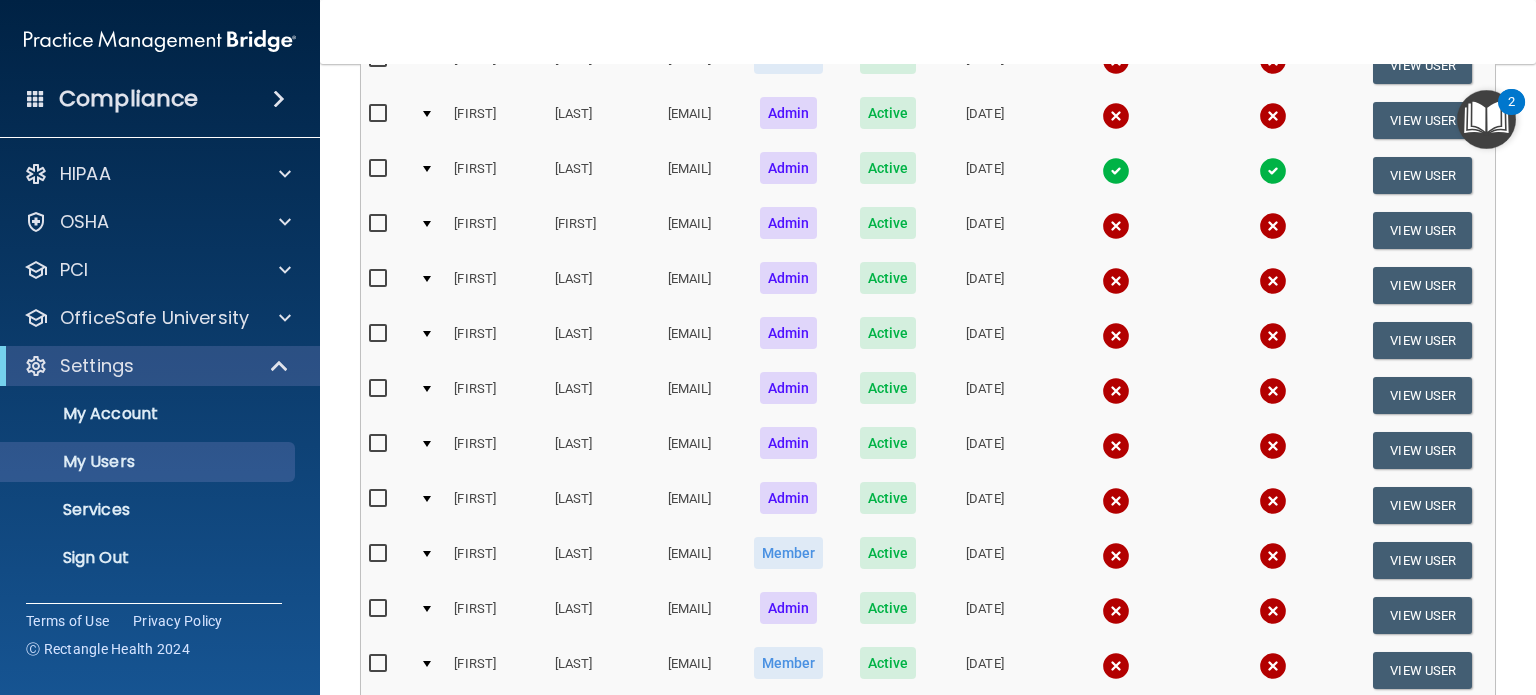 scroll, scrollTop: 800, scrollLeft: 0, axis: vertical 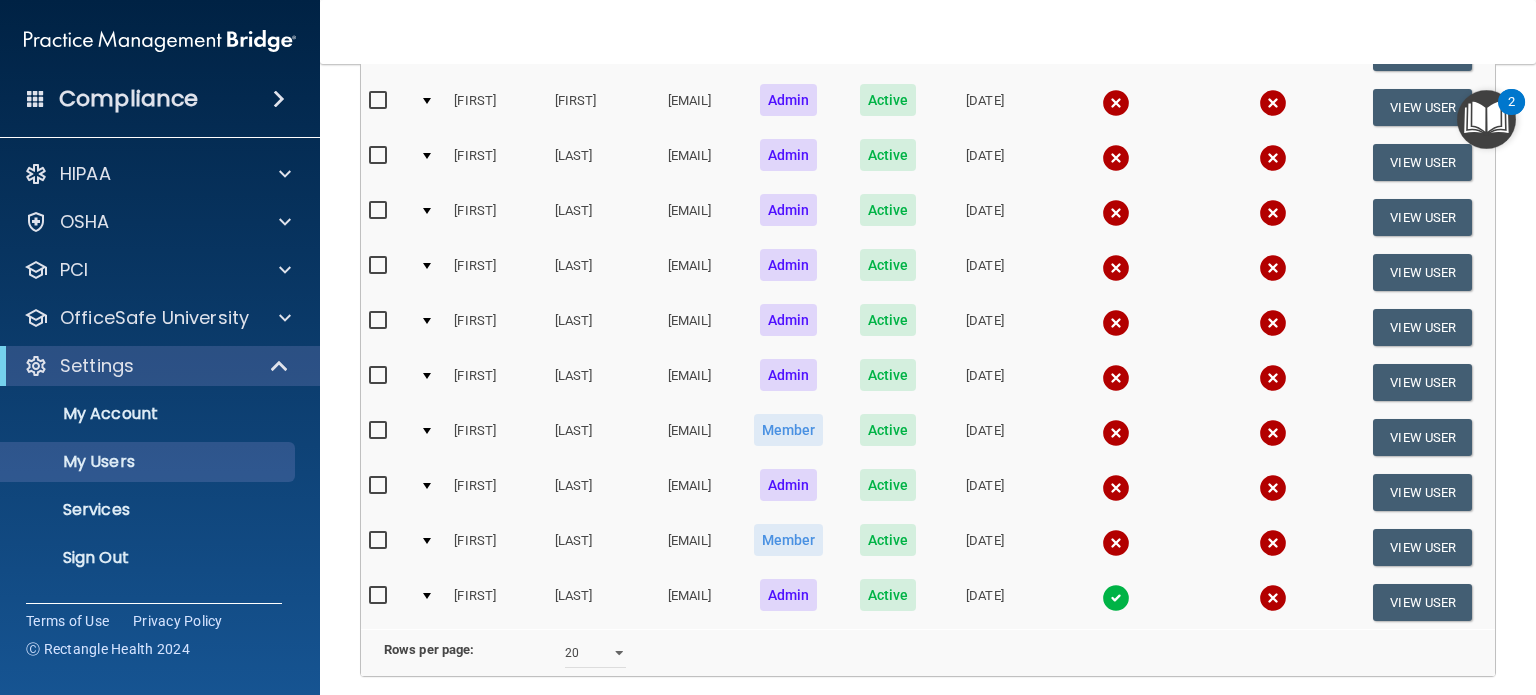 click at bounding box center [1116, 543] 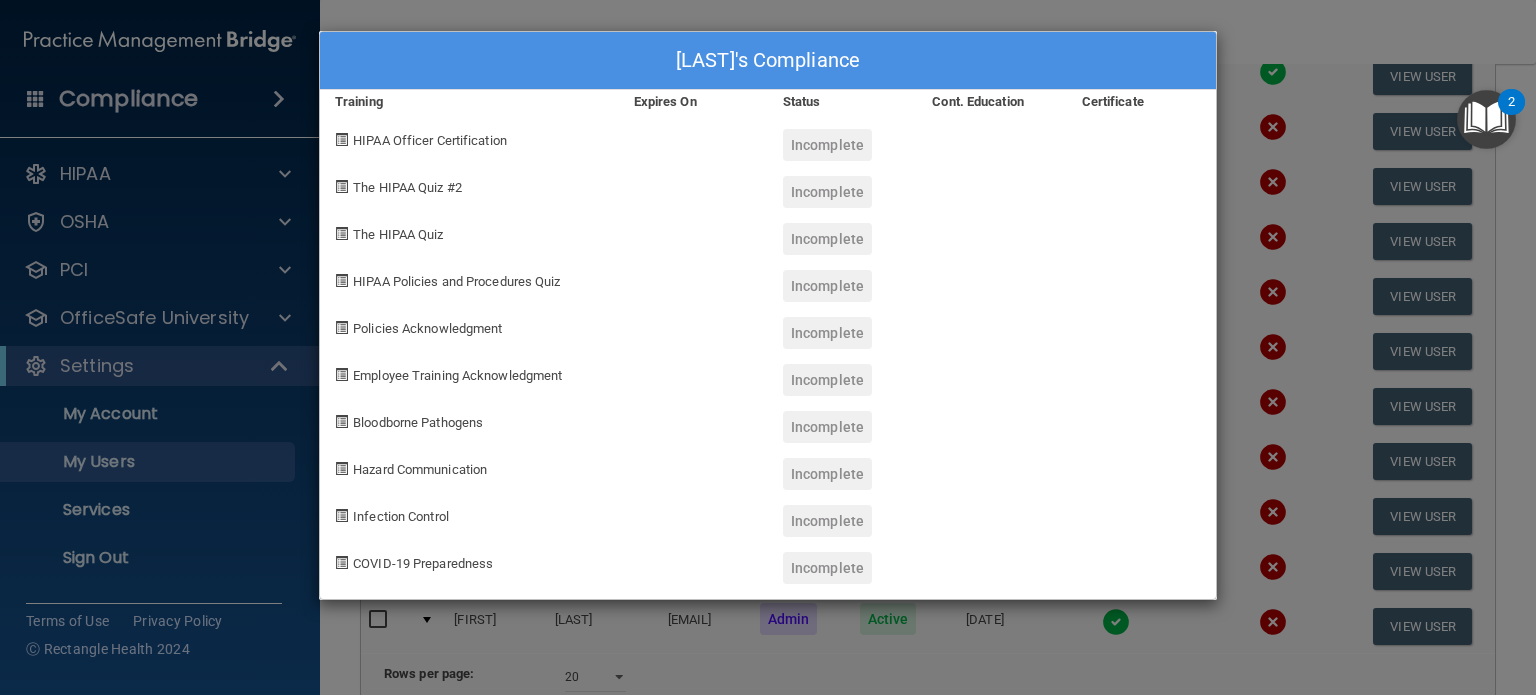 click on "Sallie Dwyer's Compliance      Training   Expires On   Status   Cont. Education   Certificate         HIPAA Officer Certification             Incomplete                      The HIPAA Quiz #2             Incomplete                      The HIPAA Quiz             Incomplete                      HIPAA Policies and Procedures Quiz             Incomplete                      Policies Acknowledgment             Incomplete                      Employee Training Acknowledgment             Incomplete                      Bloodborne Pathogens             Incomplete                      Hazard Communication             Incomplete                      Infection Control             Incomplete                      COVID-19 Preparedness             Incomplete" at bounding box center (768, 347) 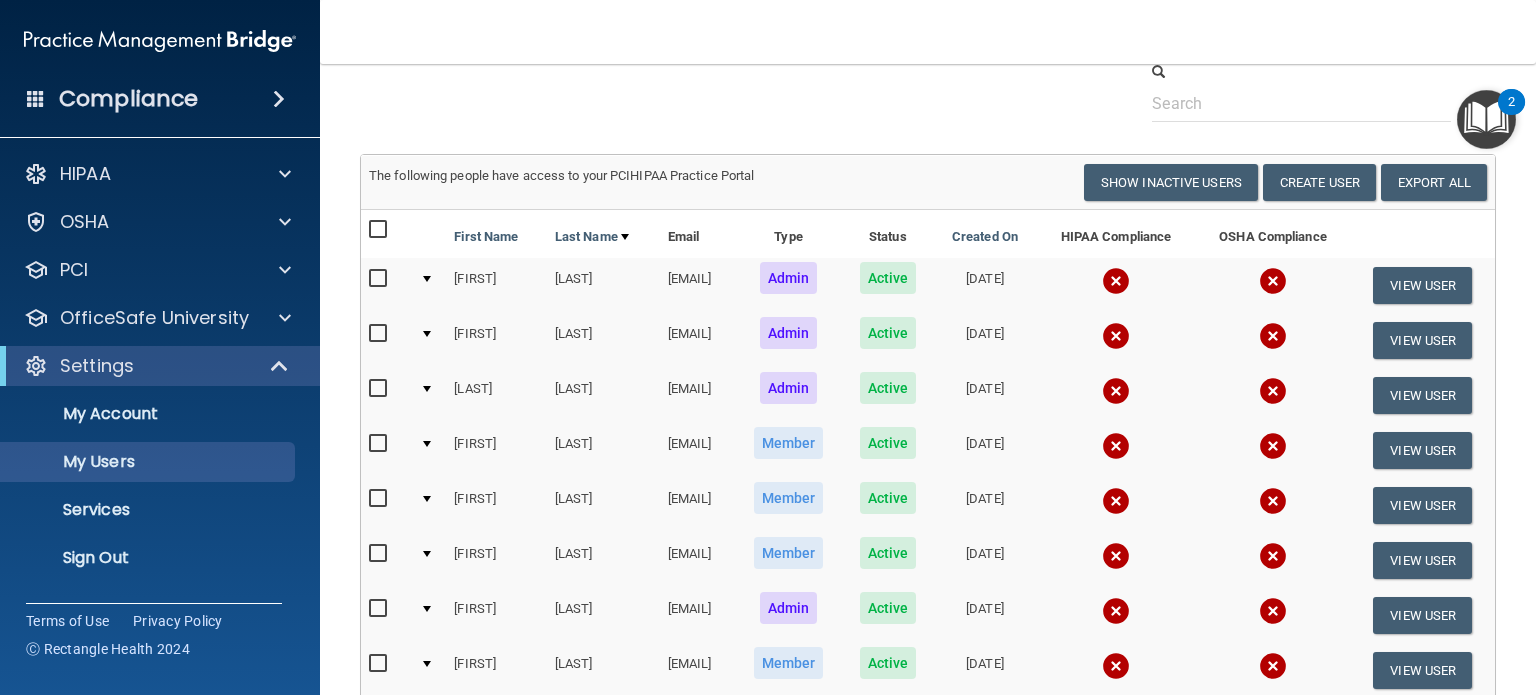 scroll, scrollTop: 0, scrollLeft: 0, axis: both 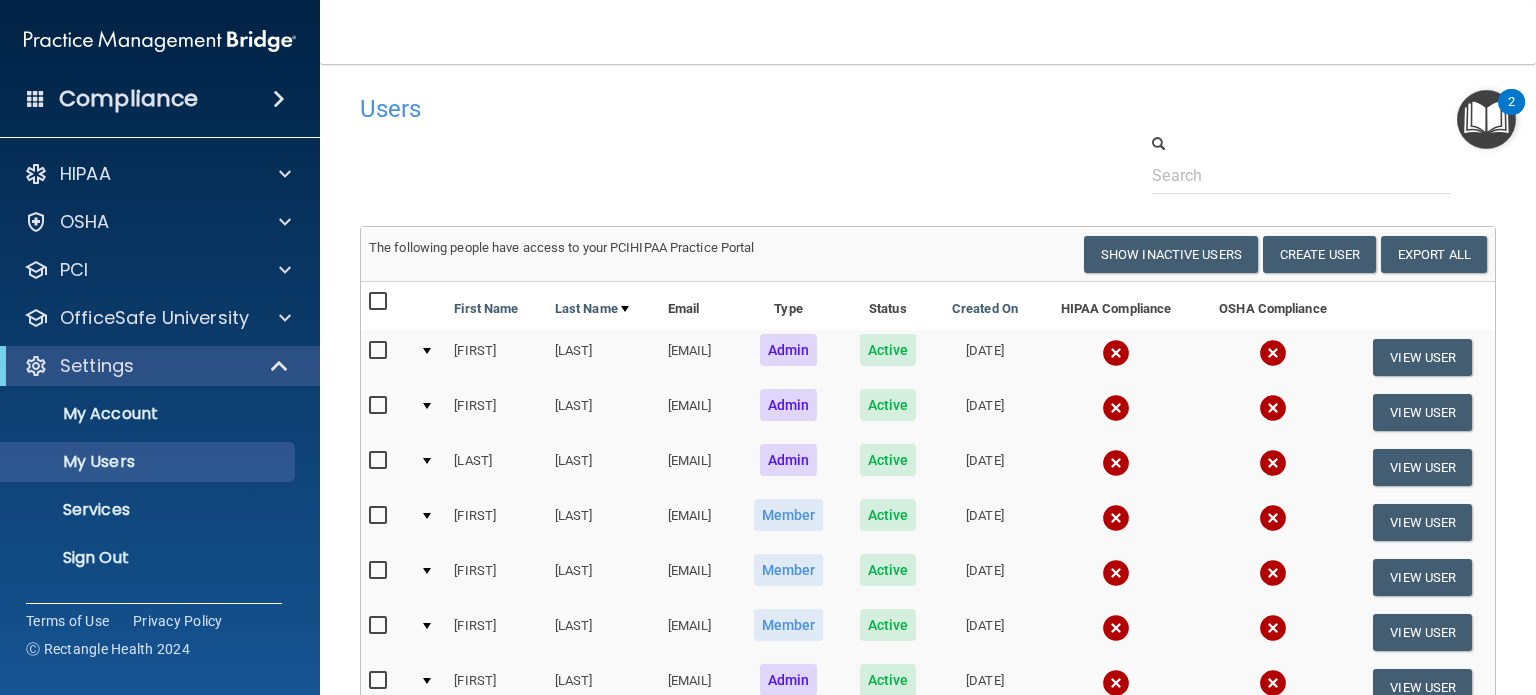 click at bounding box center [380, 302] 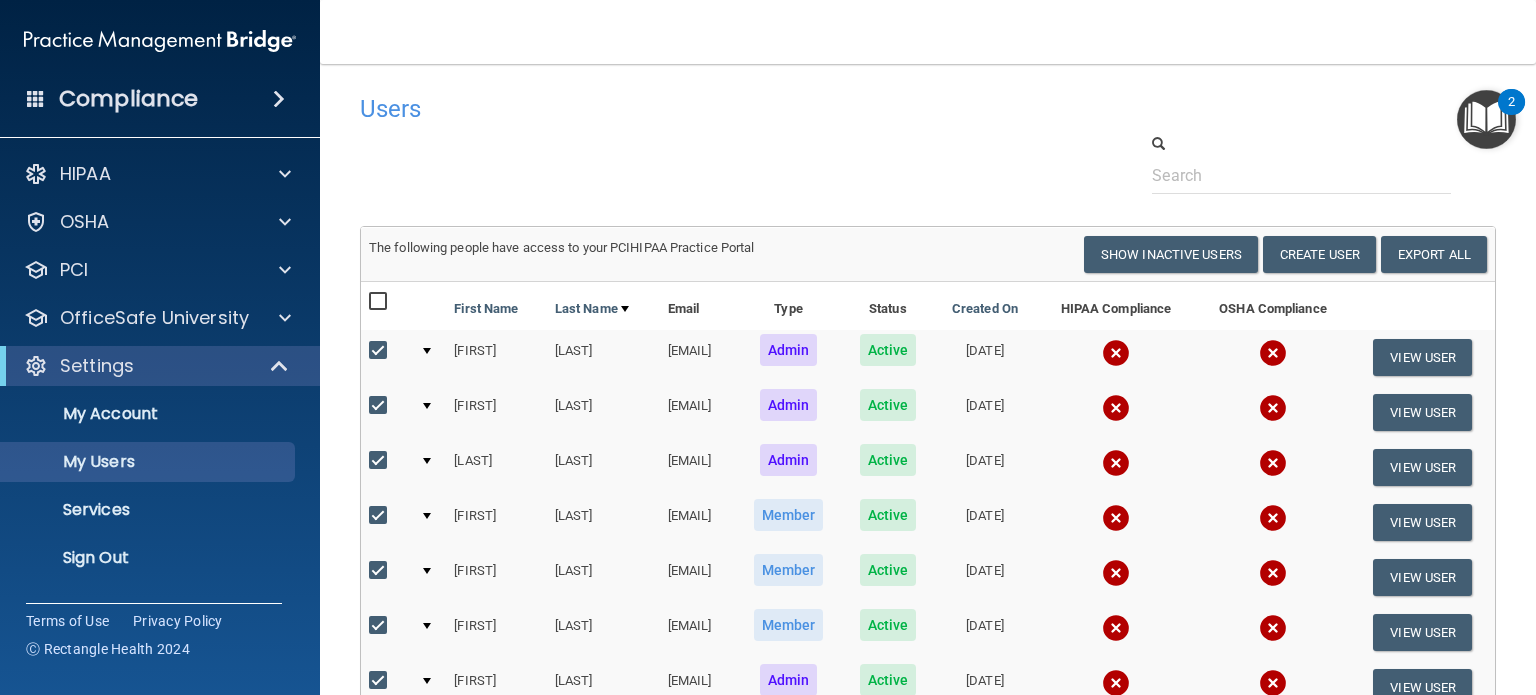 checkbox on "true" 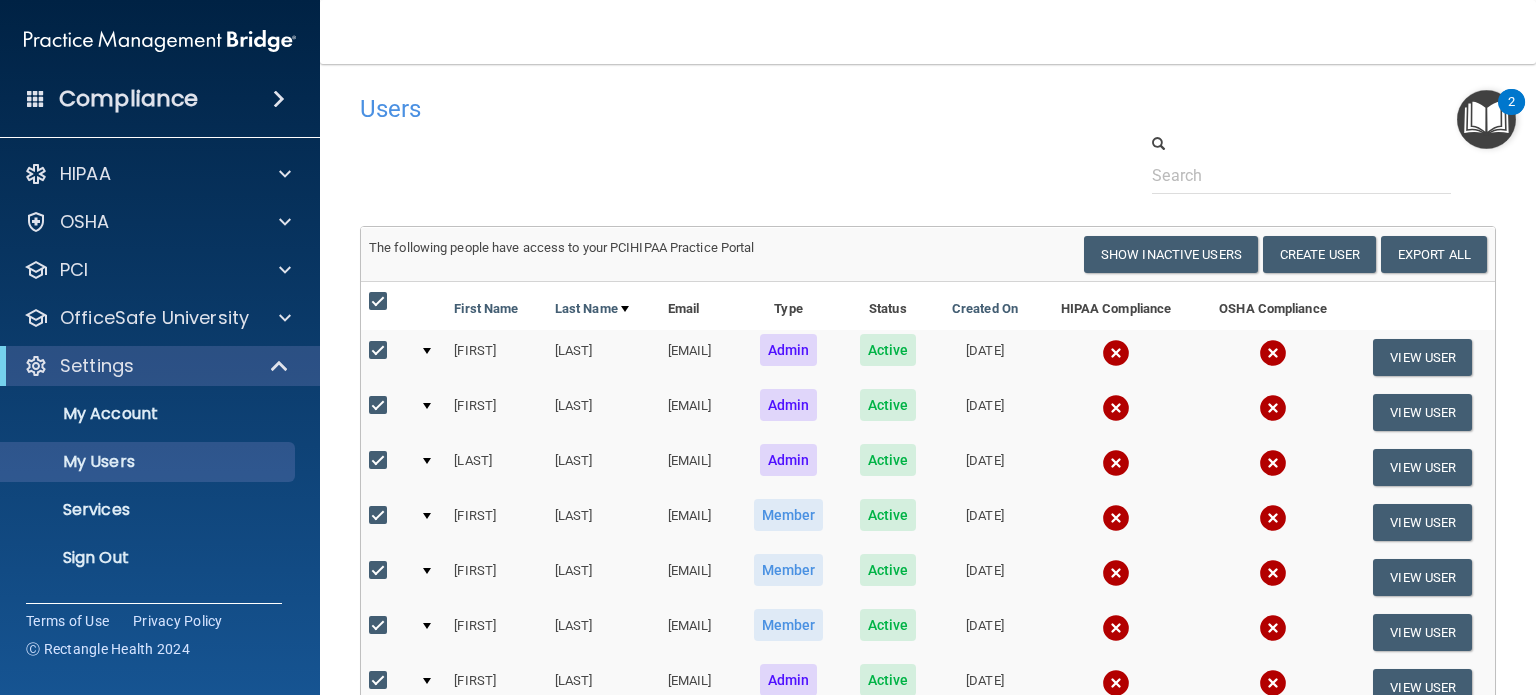 checkbox on "true" 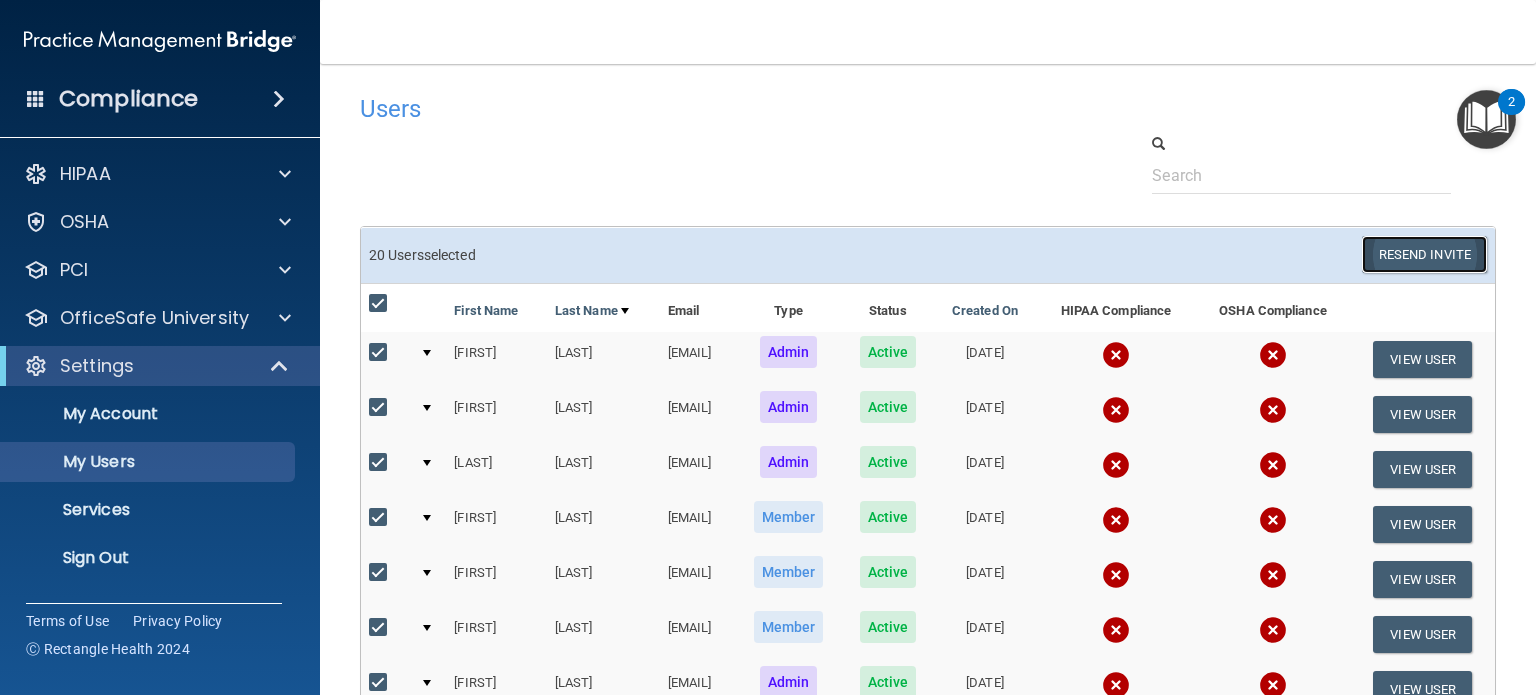 click on "Resend Invite" at bounding box center (1424, 254) 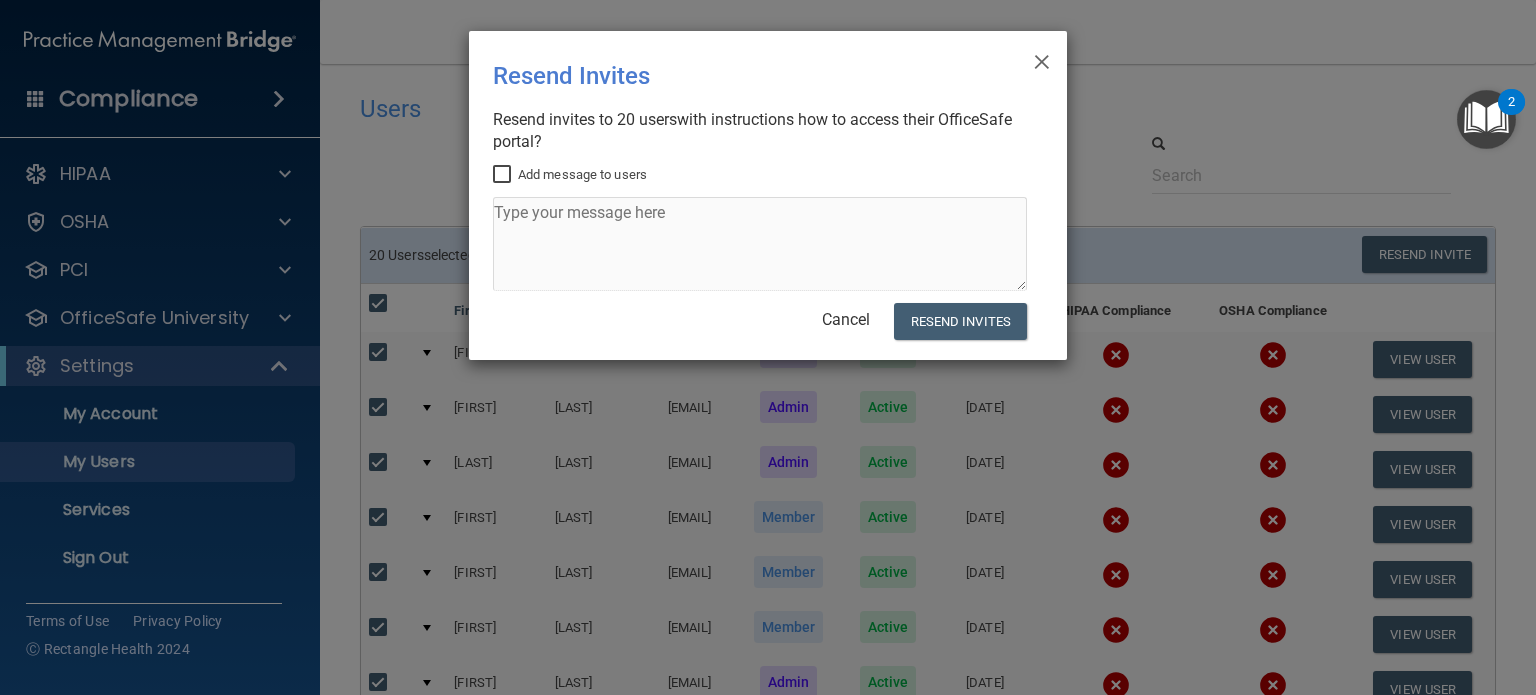 drag, startPoint x: 510, startPoint y: 177, endPoint x: 557, endPoint y: 197, distance: 51.078373 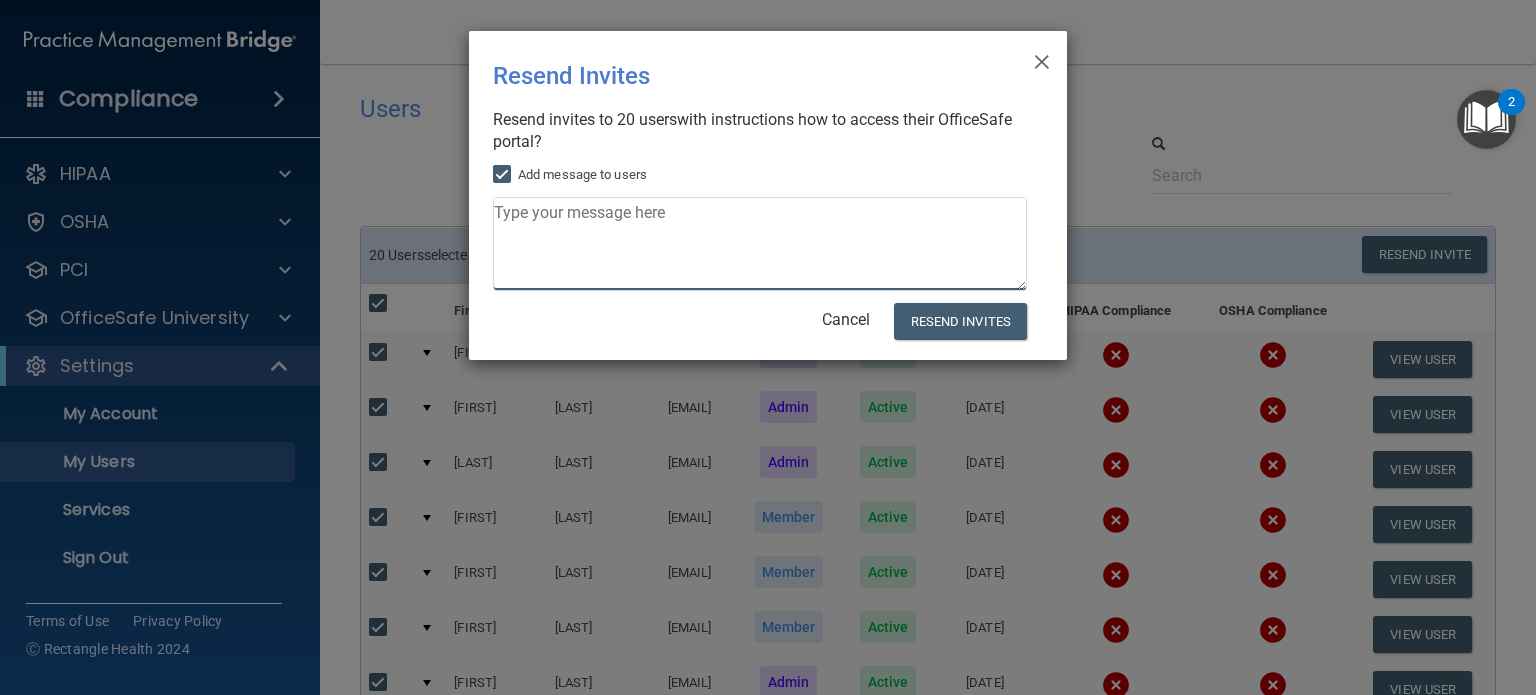 click at bounding box center [760, 244] 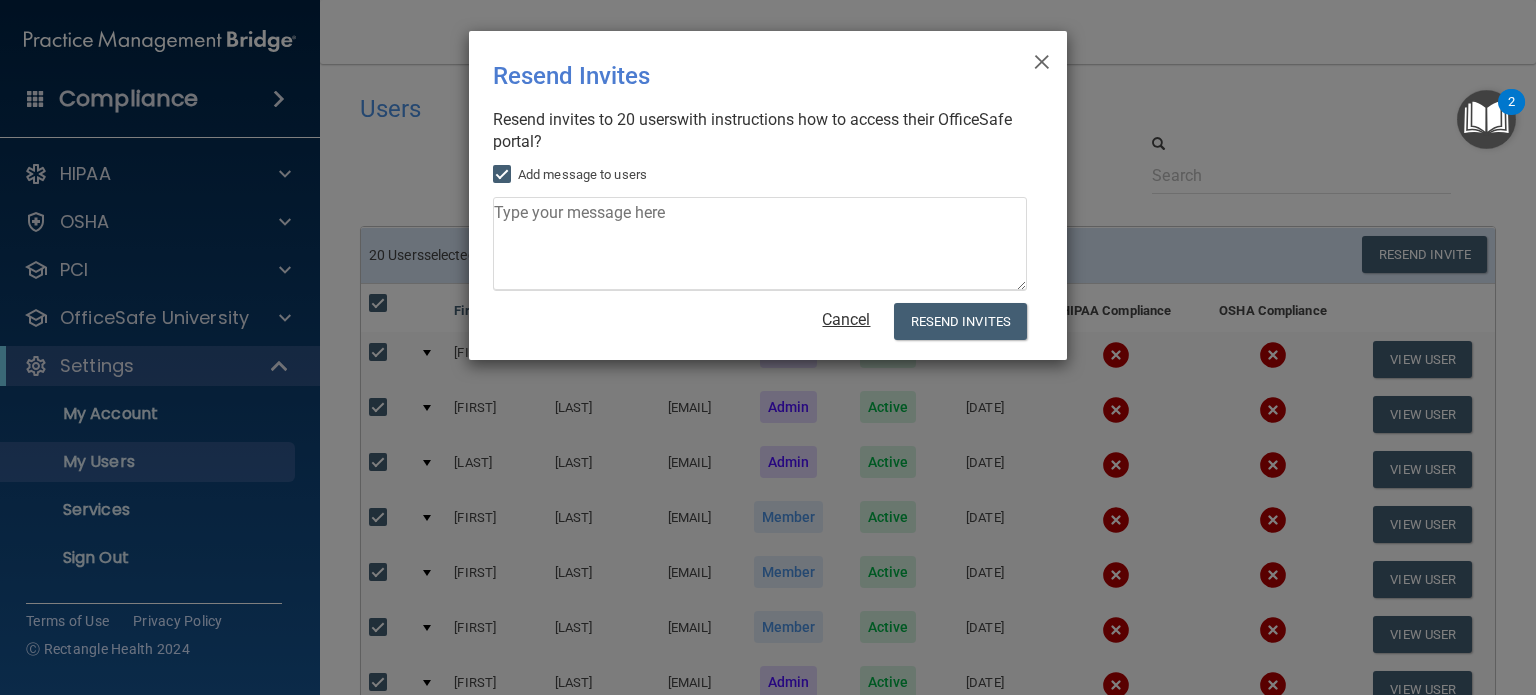 click on "Cancel" at bounding box center [846, 319] 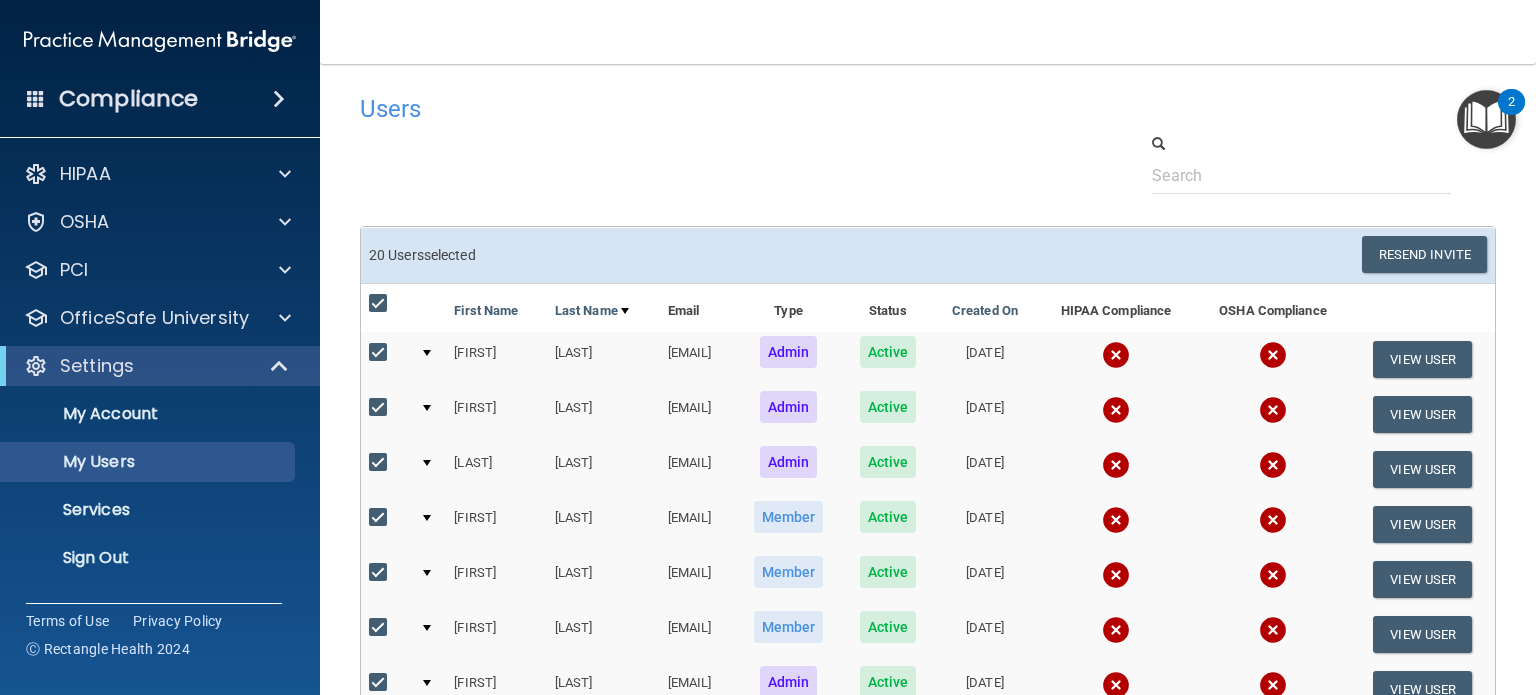 click at bounding box center [380, 304] 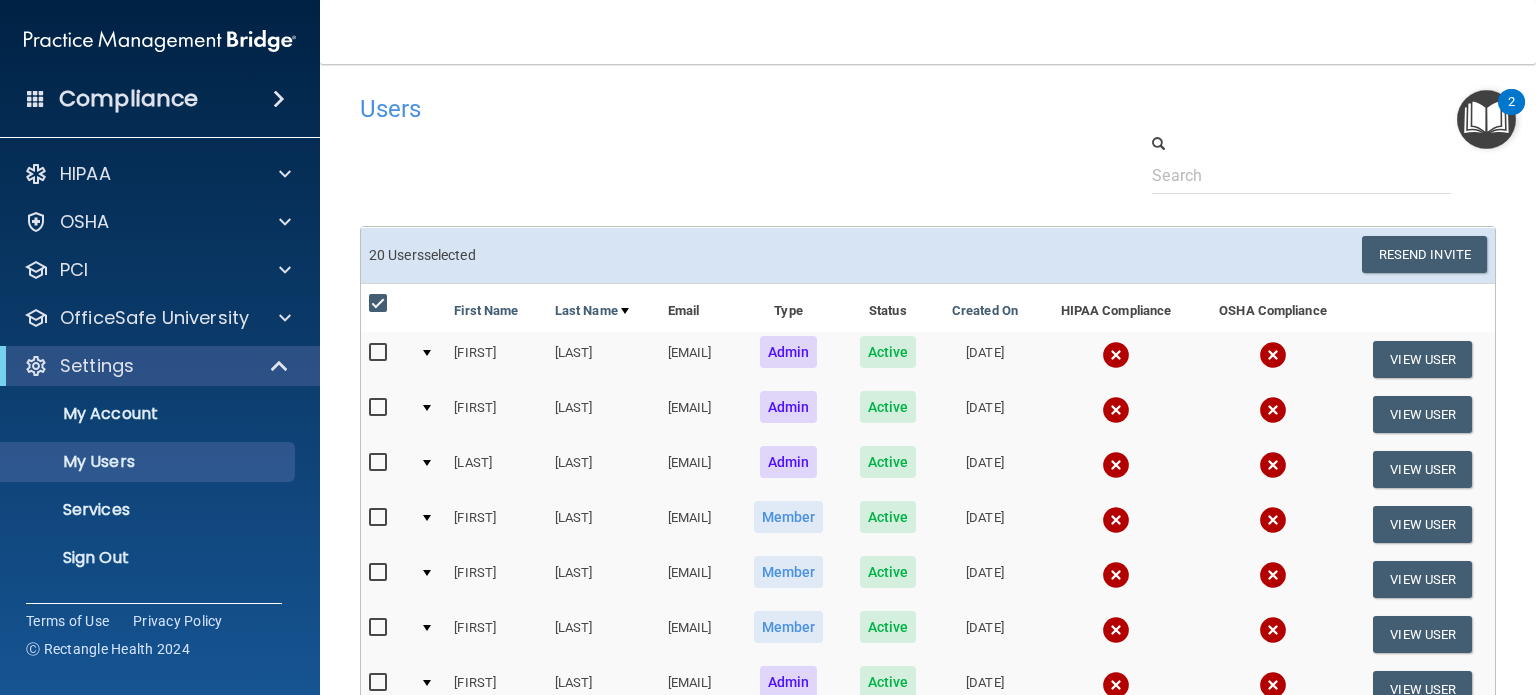 checkbox on "false" 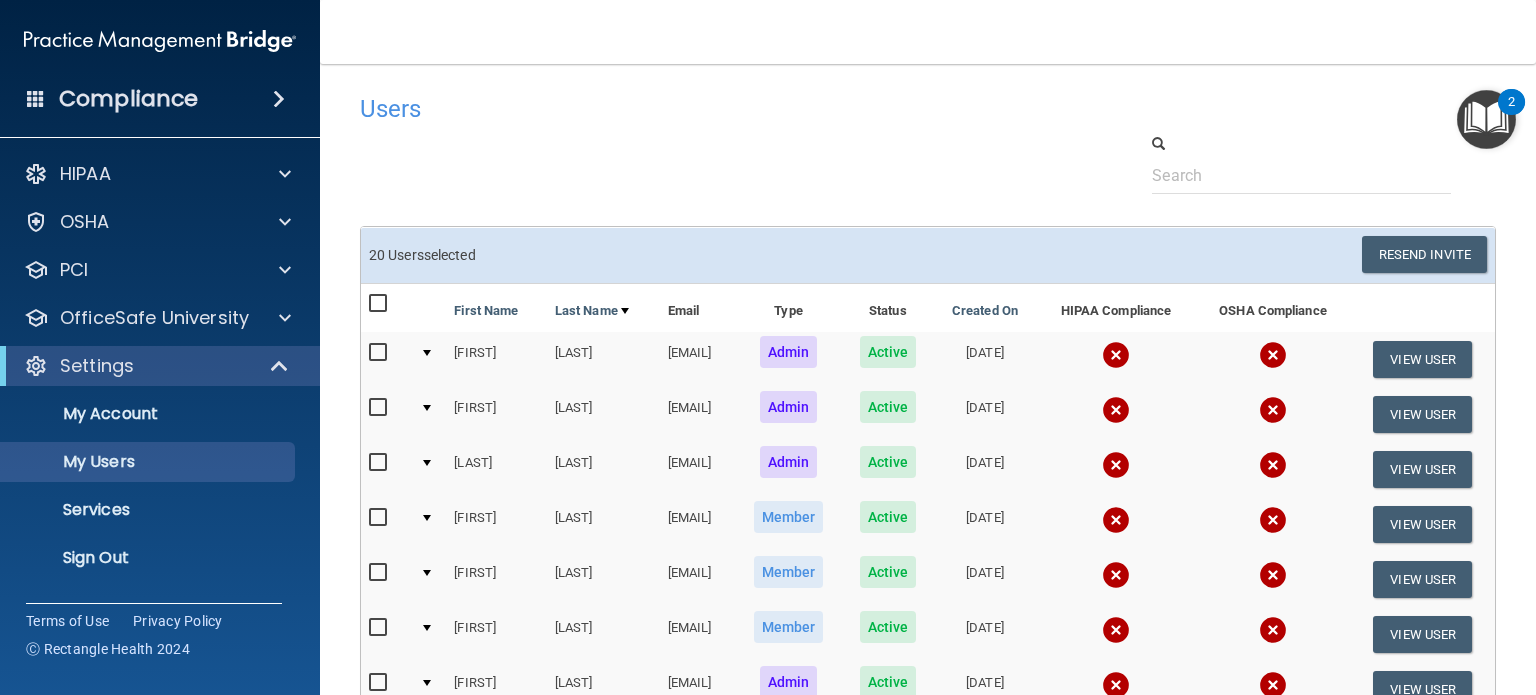 checkbox on "false" 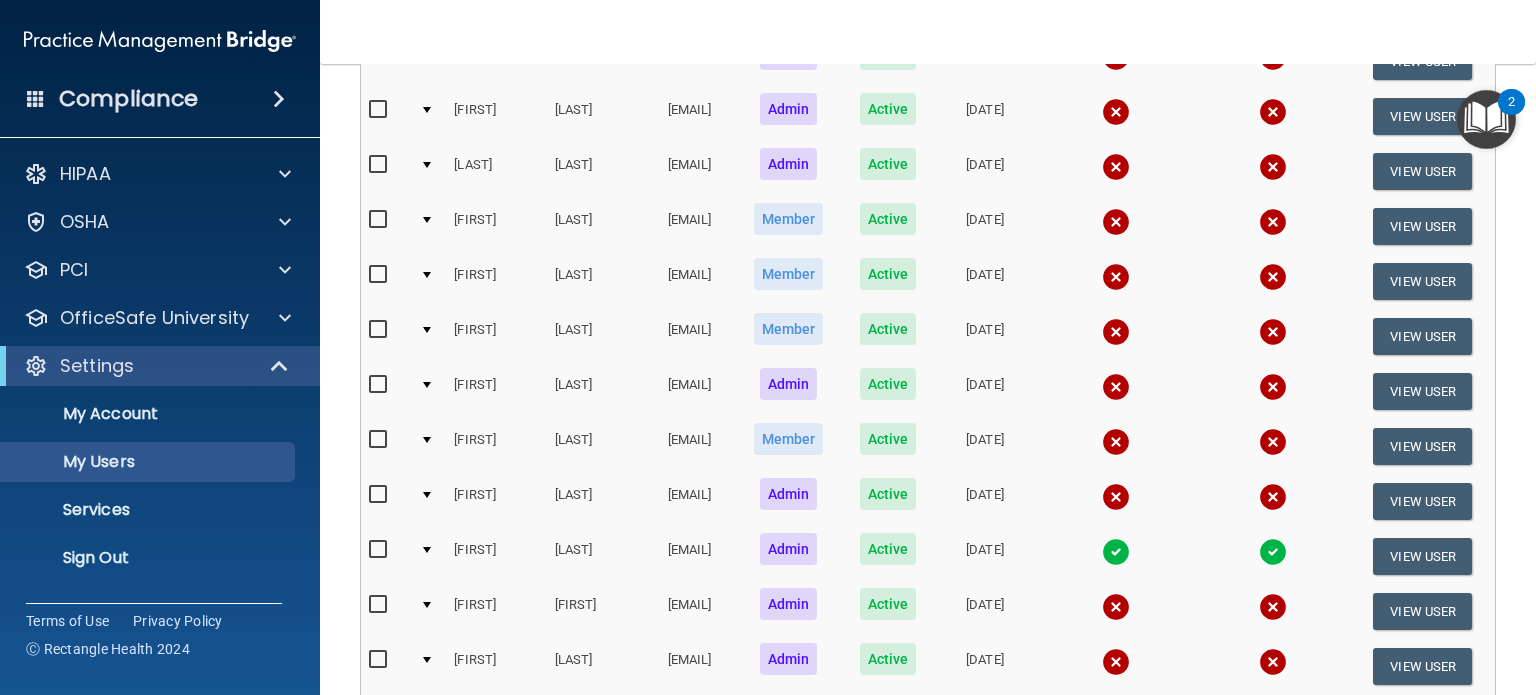 scroll, scrollTop: 300, scrollLeft: 0, axis: vertical 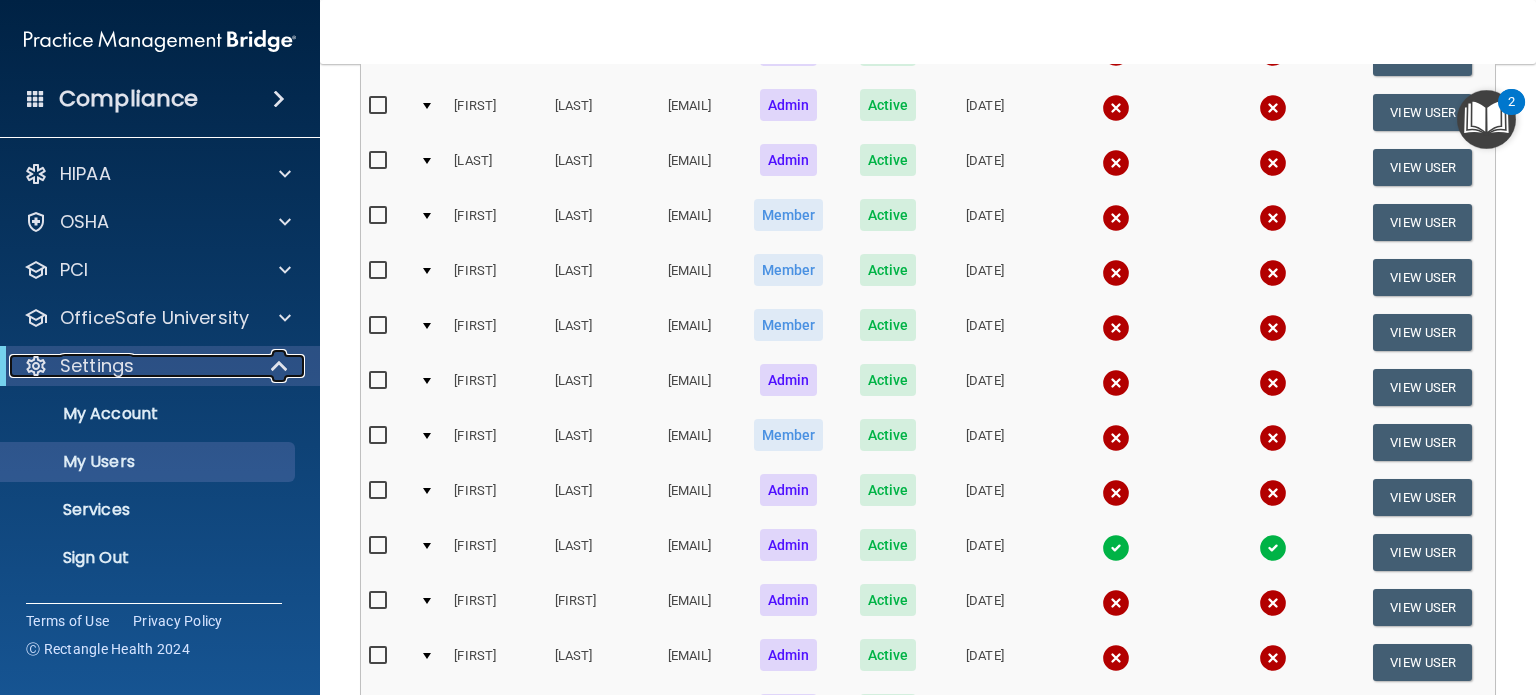 click on "Settings" at bounding box center [97, 366] 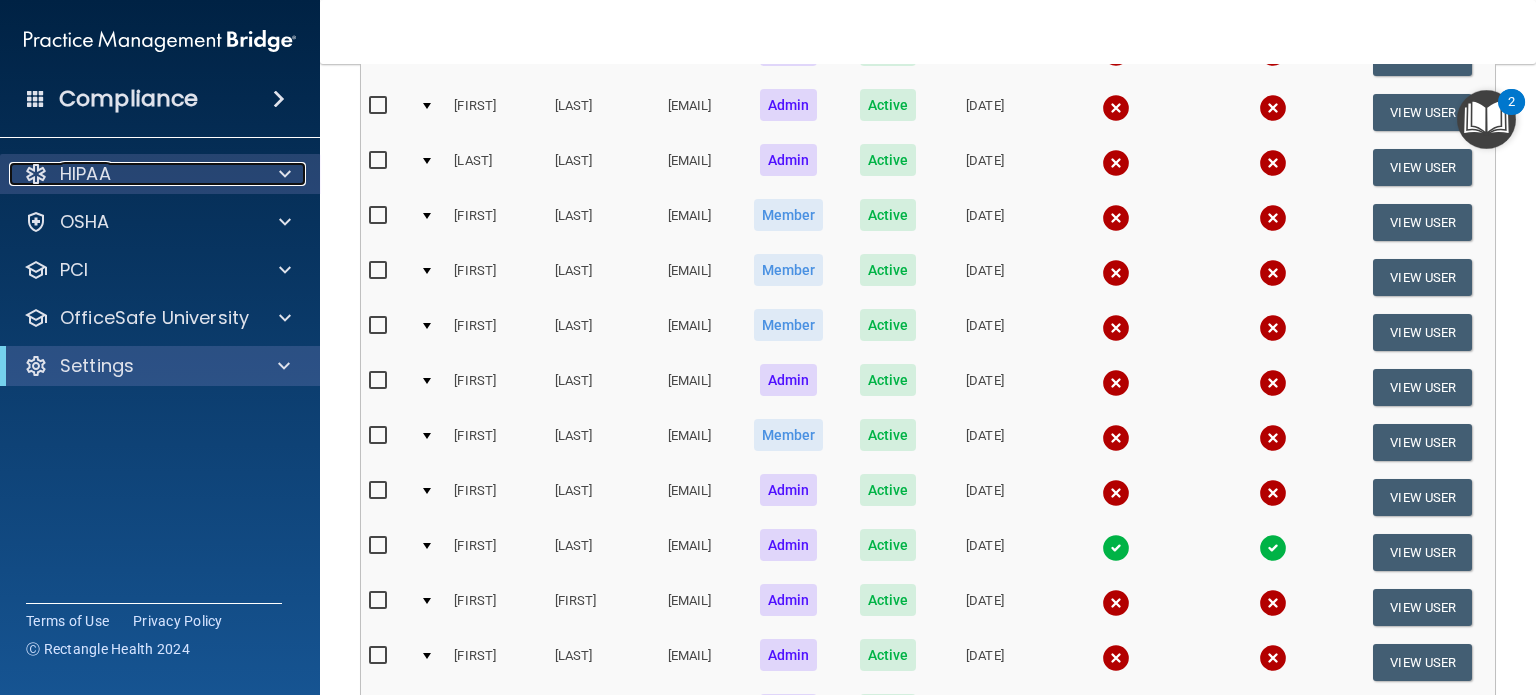click on "HIPAA" at bounding box center [133, 174] 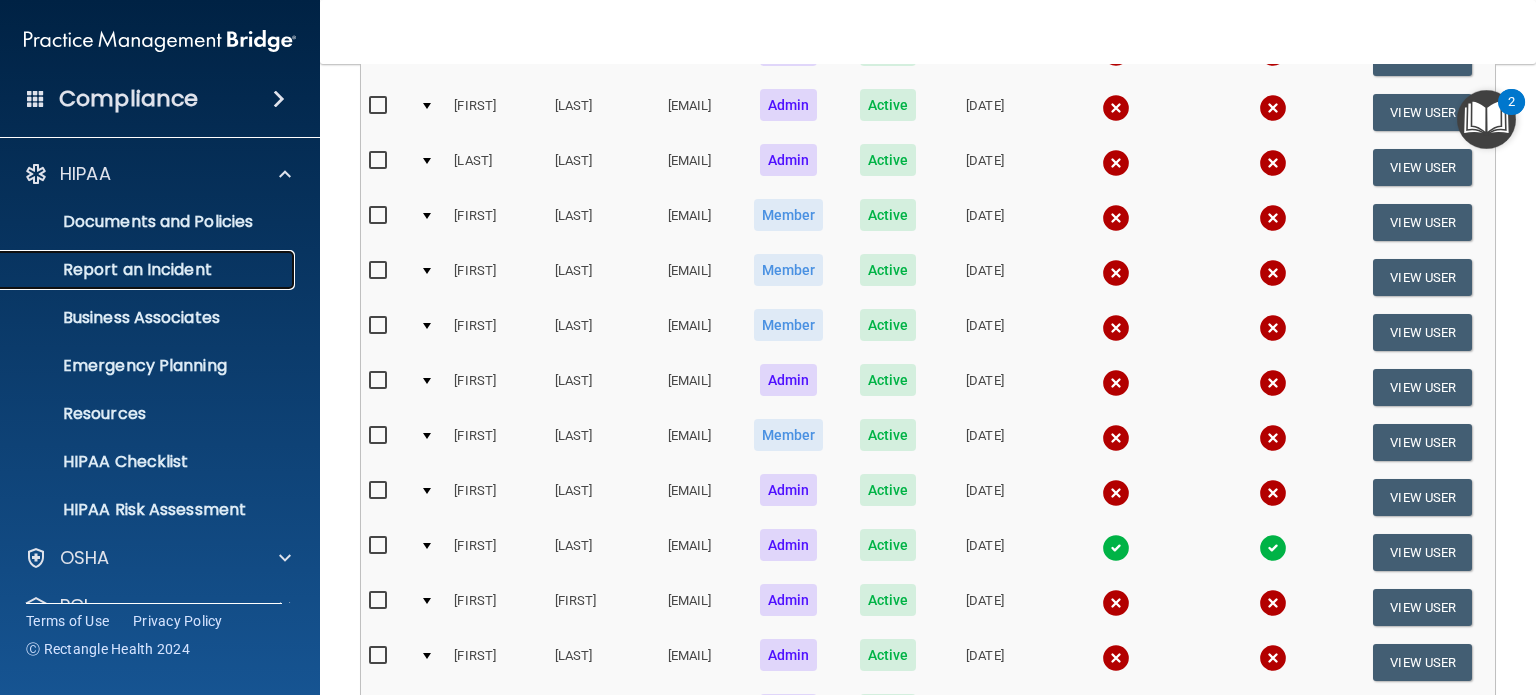 click on "Report an Incident" at bounding box center [149, 270] 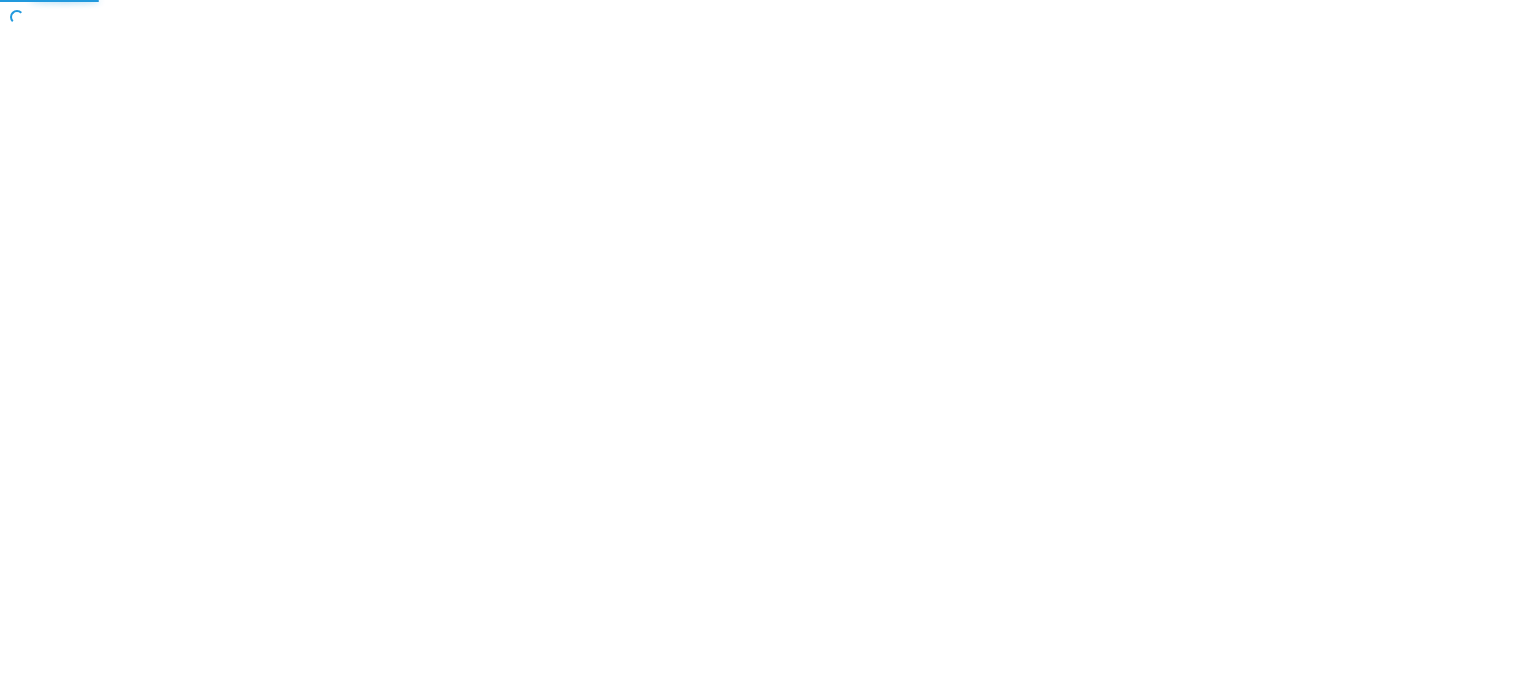 scroll, scrollTop: 0, scrollLeft: 0, axis: both 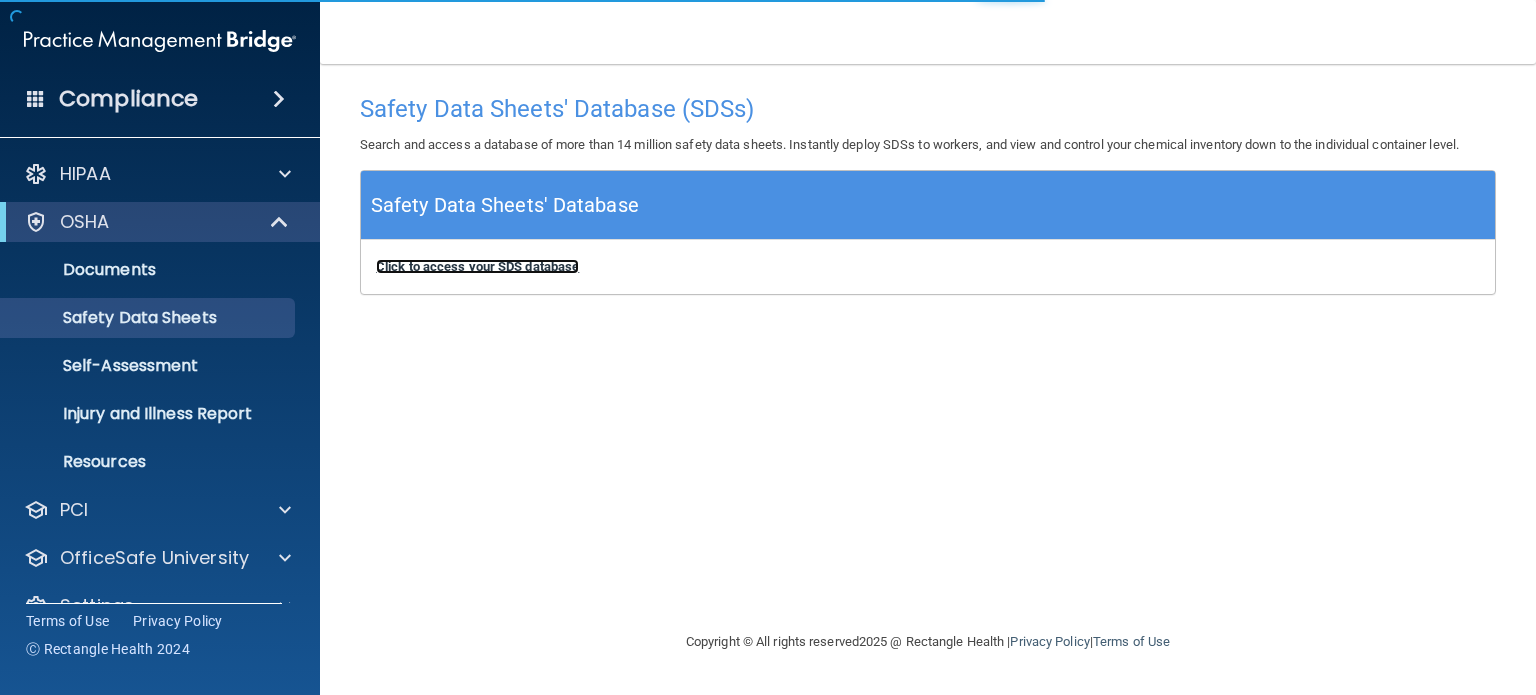 click on "Click to access your SDS database" at bounding box center (477, 266) 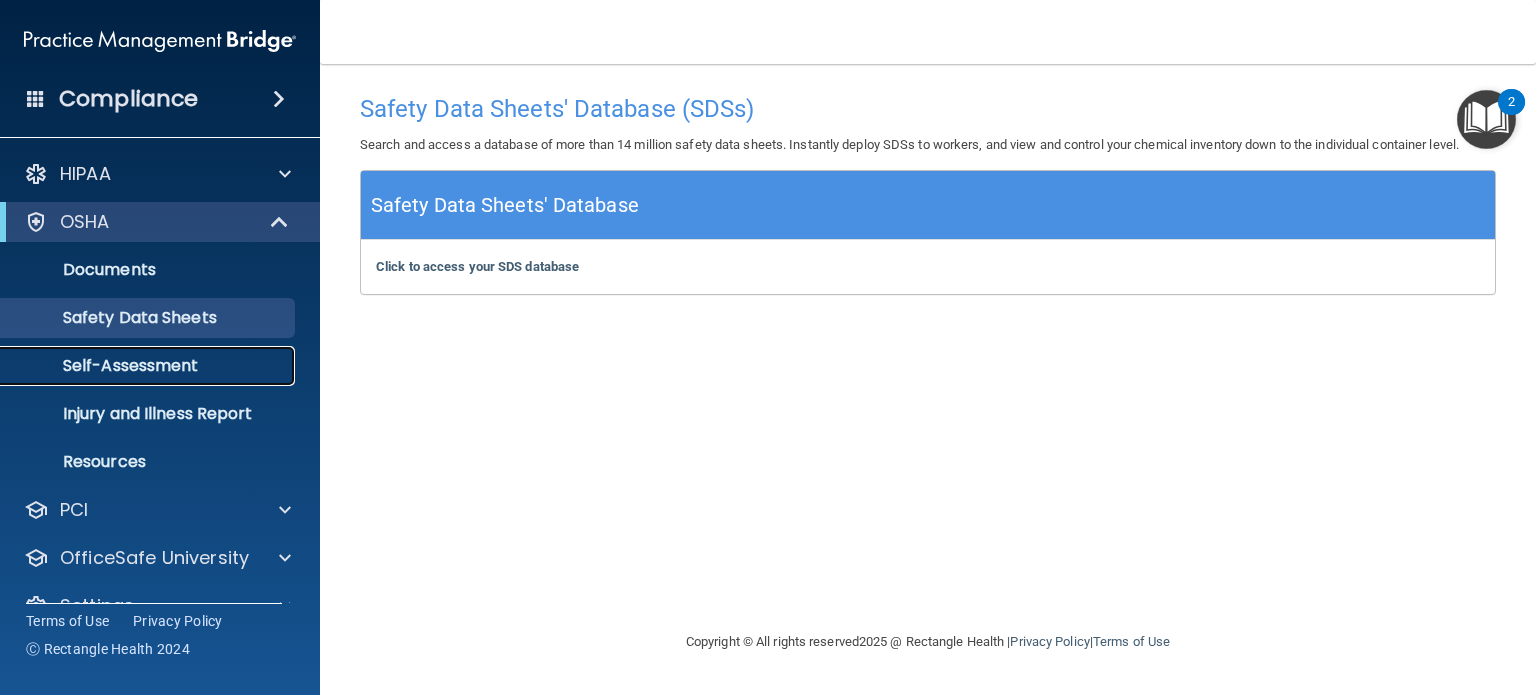 click on "Self-Assessment" at bounding box center [149, 366] 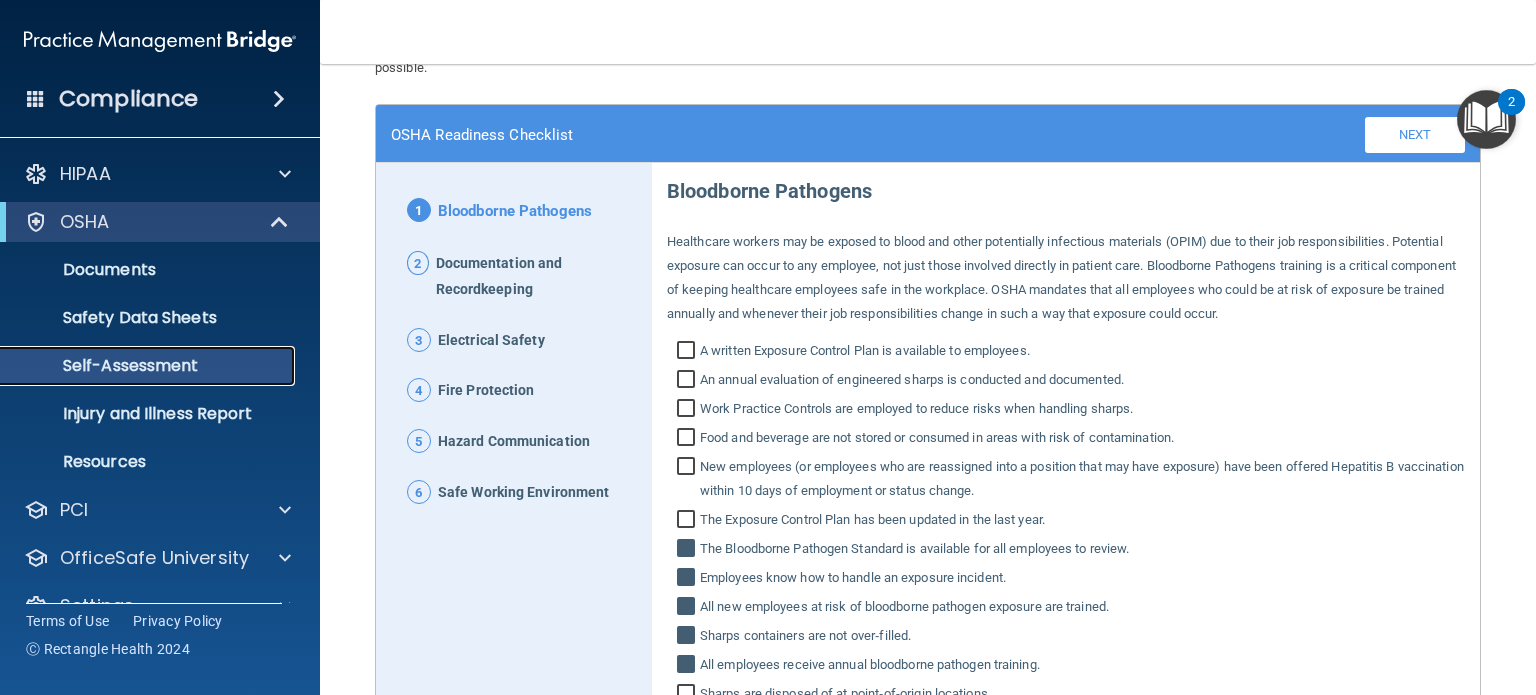scroll, scrollTop: 200, scrollLeft: 0, axis: vertical 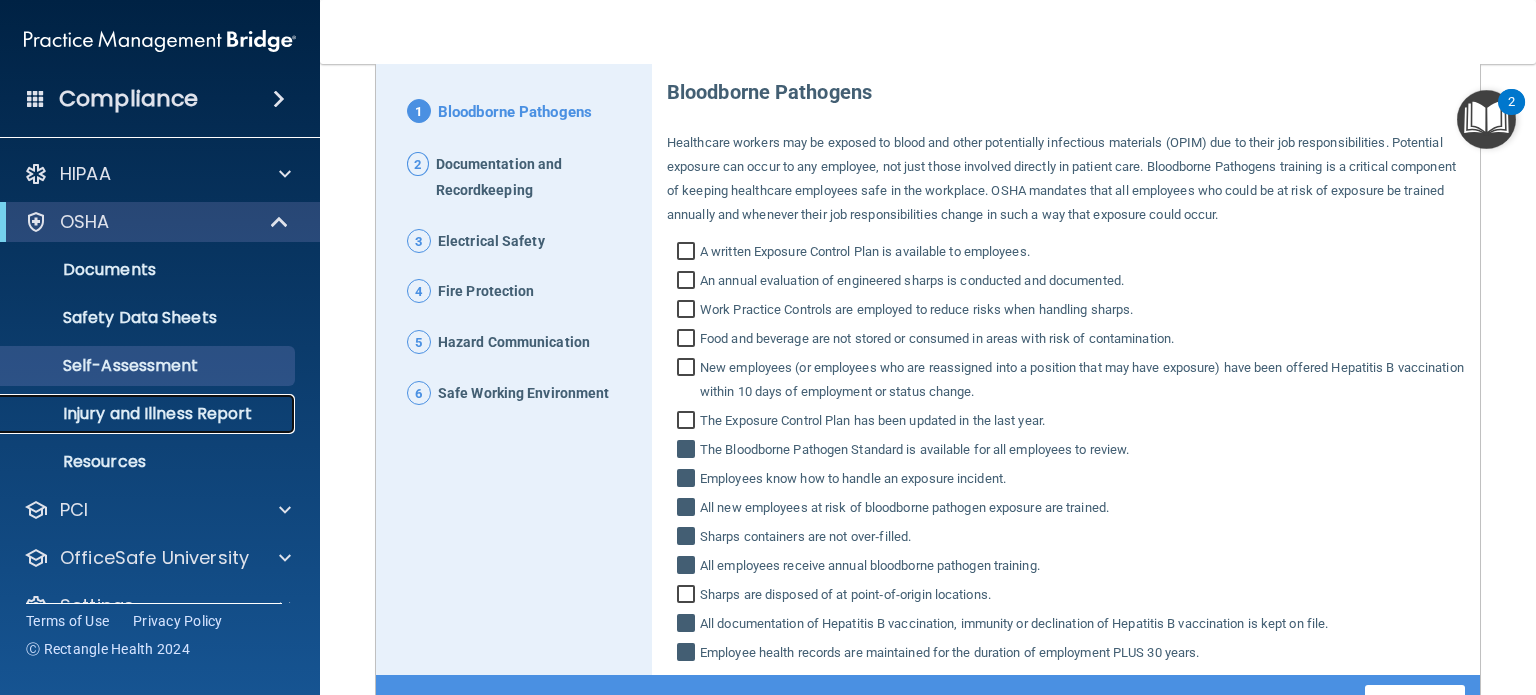 click on "Injury and Illness Report" at bounding box center (149, 414) 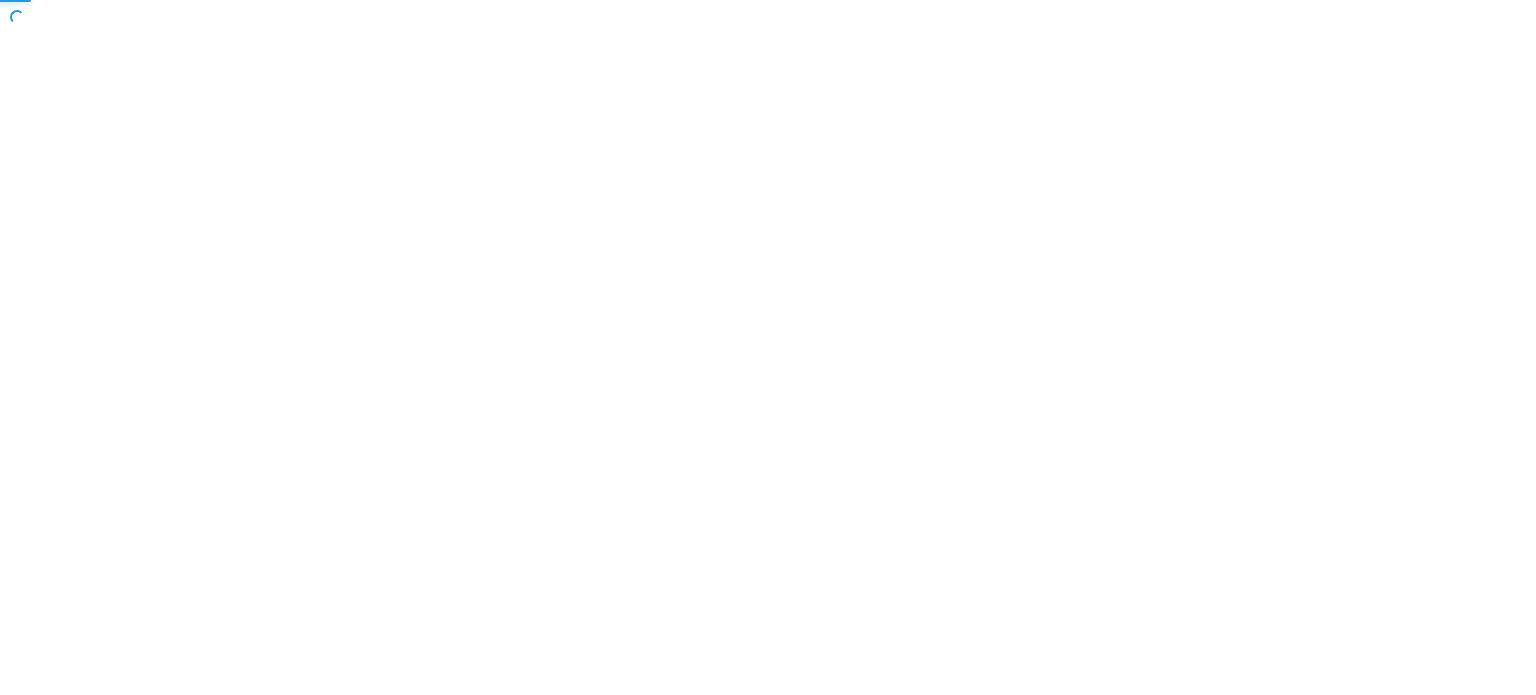 scroll, scrollTop: 0, scrollLeft: 0, axis: both 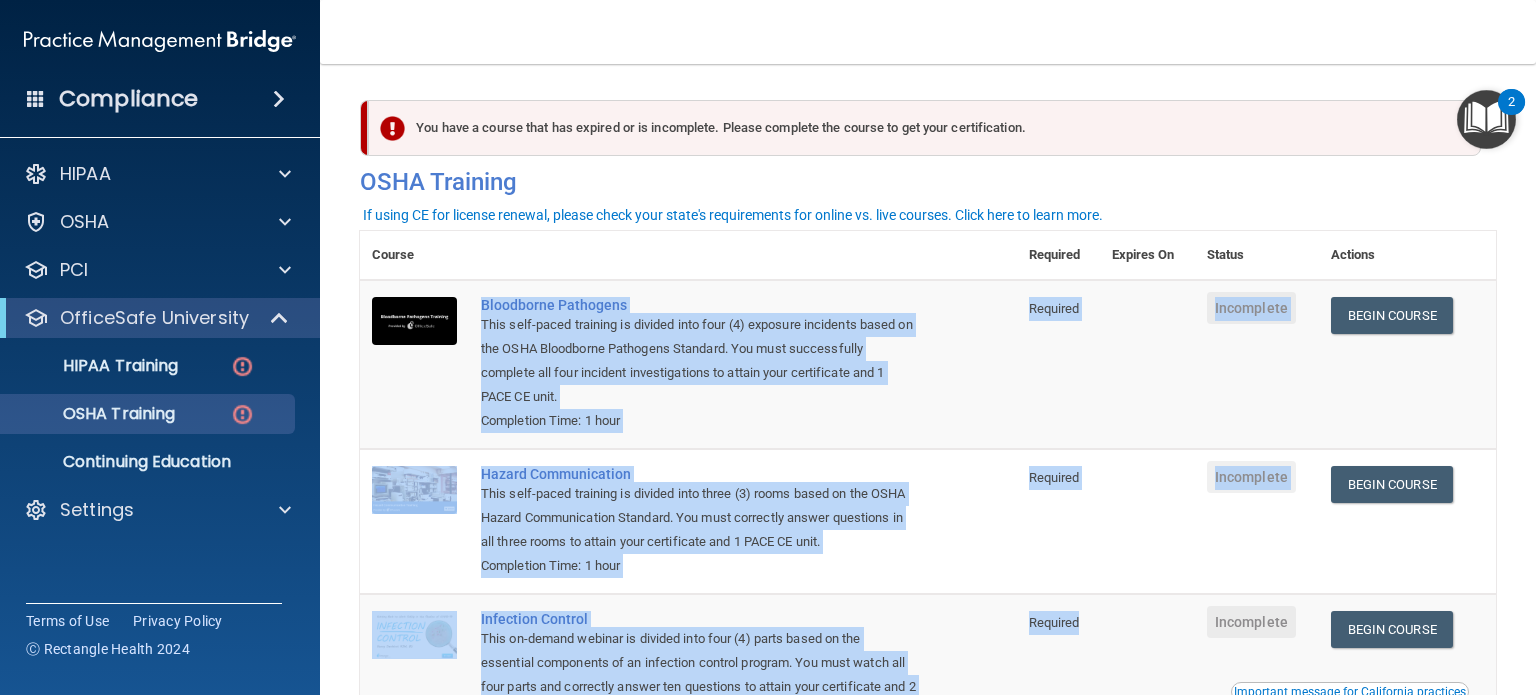 drag, startPoint x: 478, startPoint y: 301, endPoint x: 1079, endPoint y: 657, distance: 698.5249 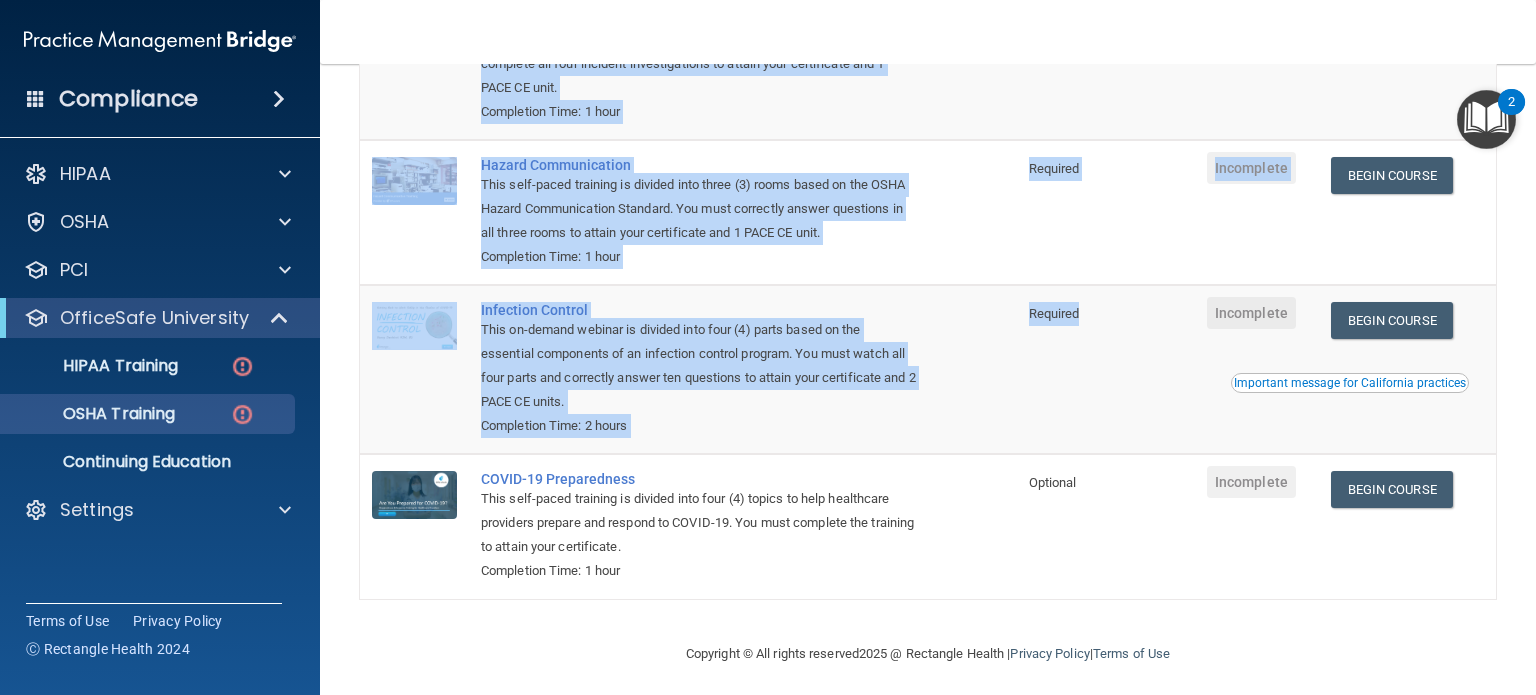 scroll, scrollTop: 319, scrollLeft: 0, axis: vertical 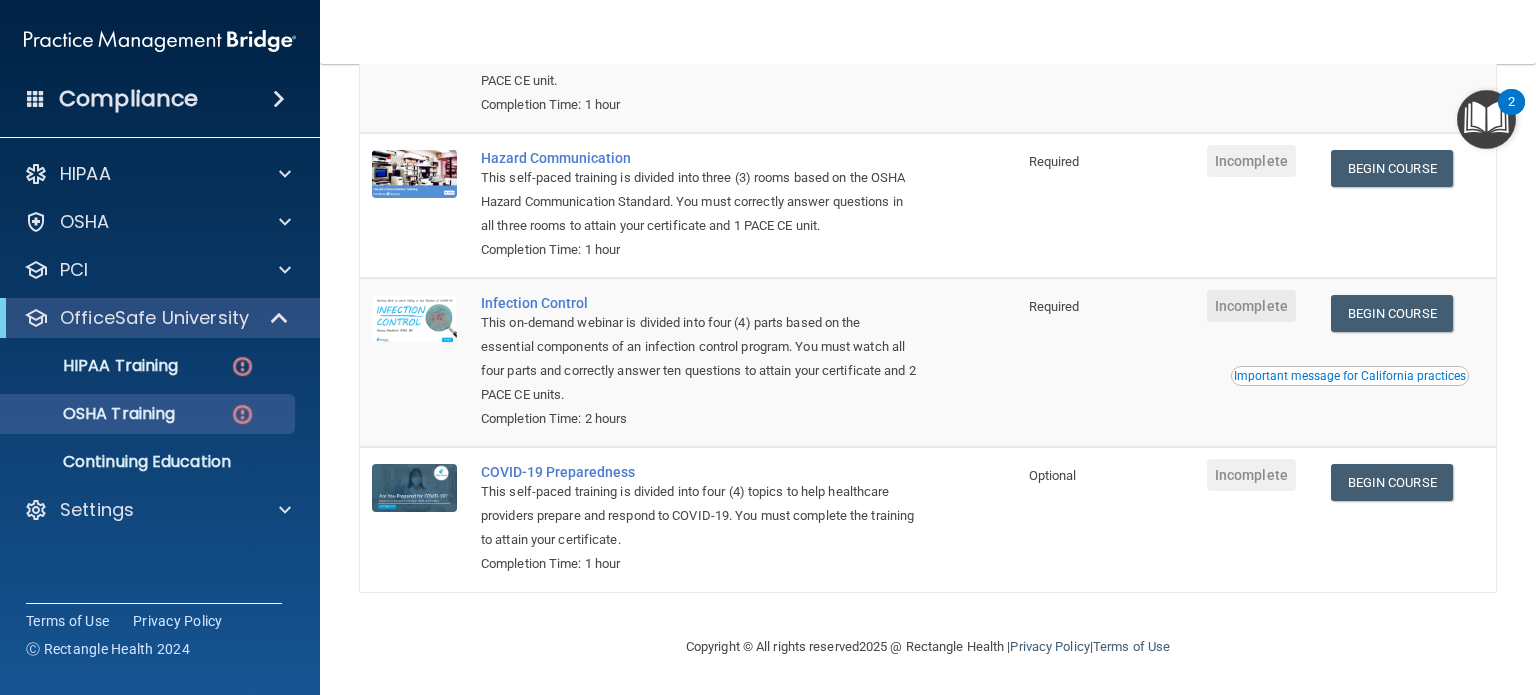 click on "This self-paced training is divided into four (4) topics to help healthcare providers prepare and respond to COVID-19. You must complete the training to attain your certificate." at bounding box center (699, 516) 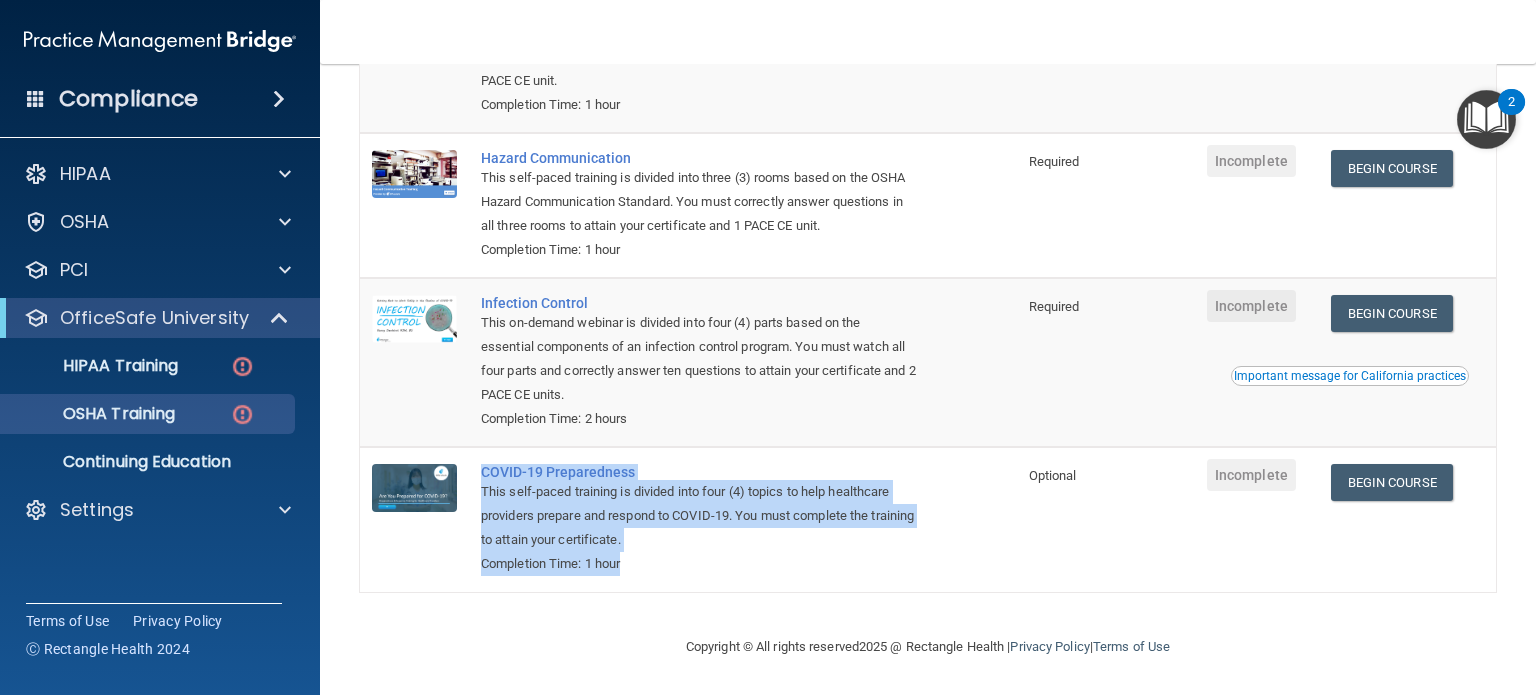 drag, startPoint x: 673, startPoint y: 573, endPoint x: 473, endPoint y: 471, distance: 224.50835 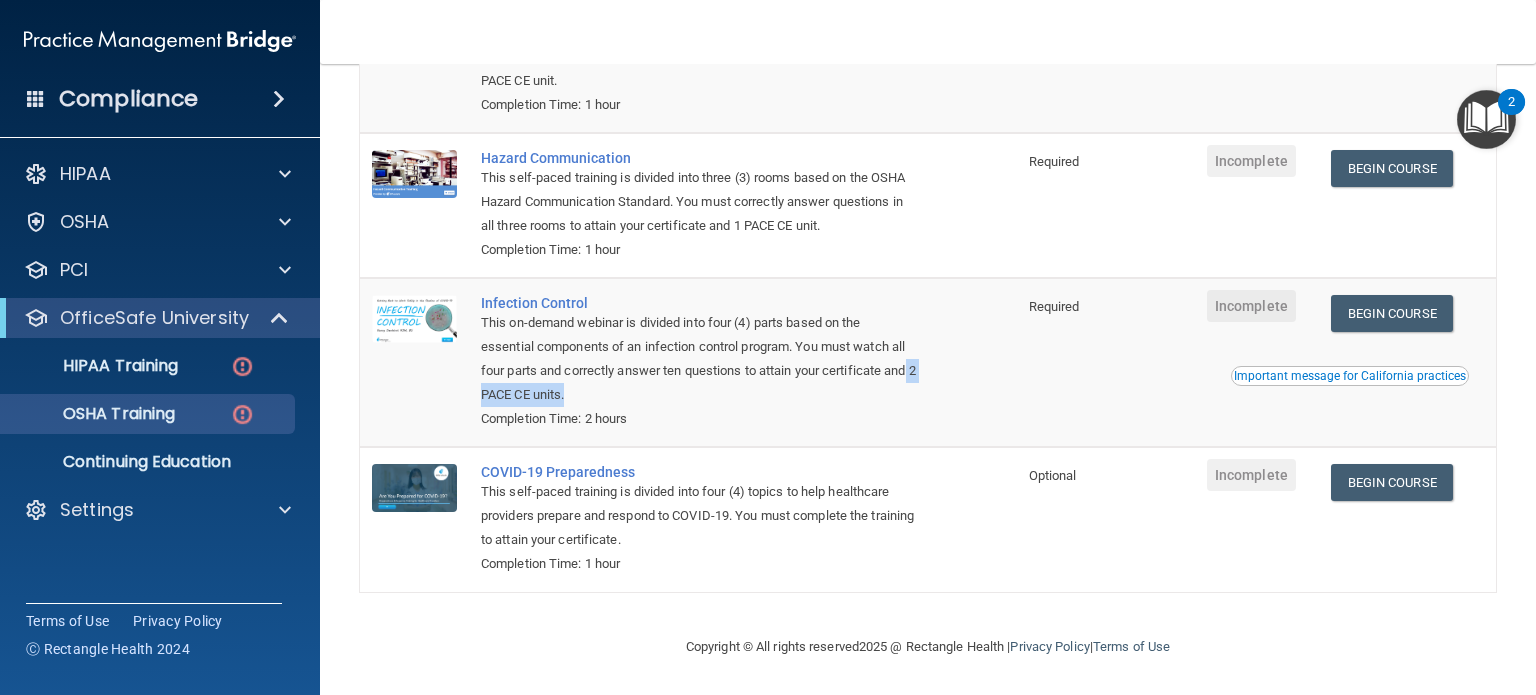 drag, startPoint x: 620, startPoint y: 398, endPoint x: 500, endPoint y: 400, distance: 120.01666 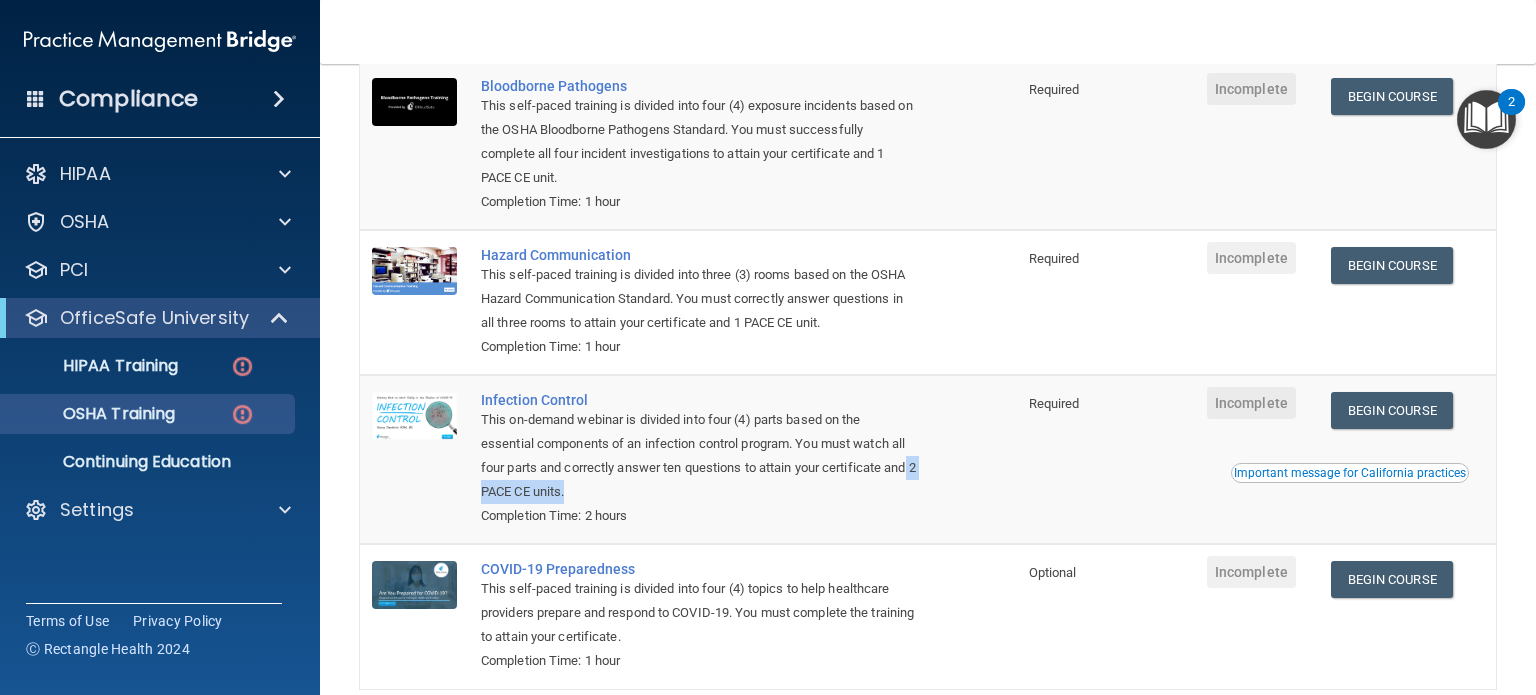 scroll, scrollTop: 119, scrollLeft: 0, axis: vertical 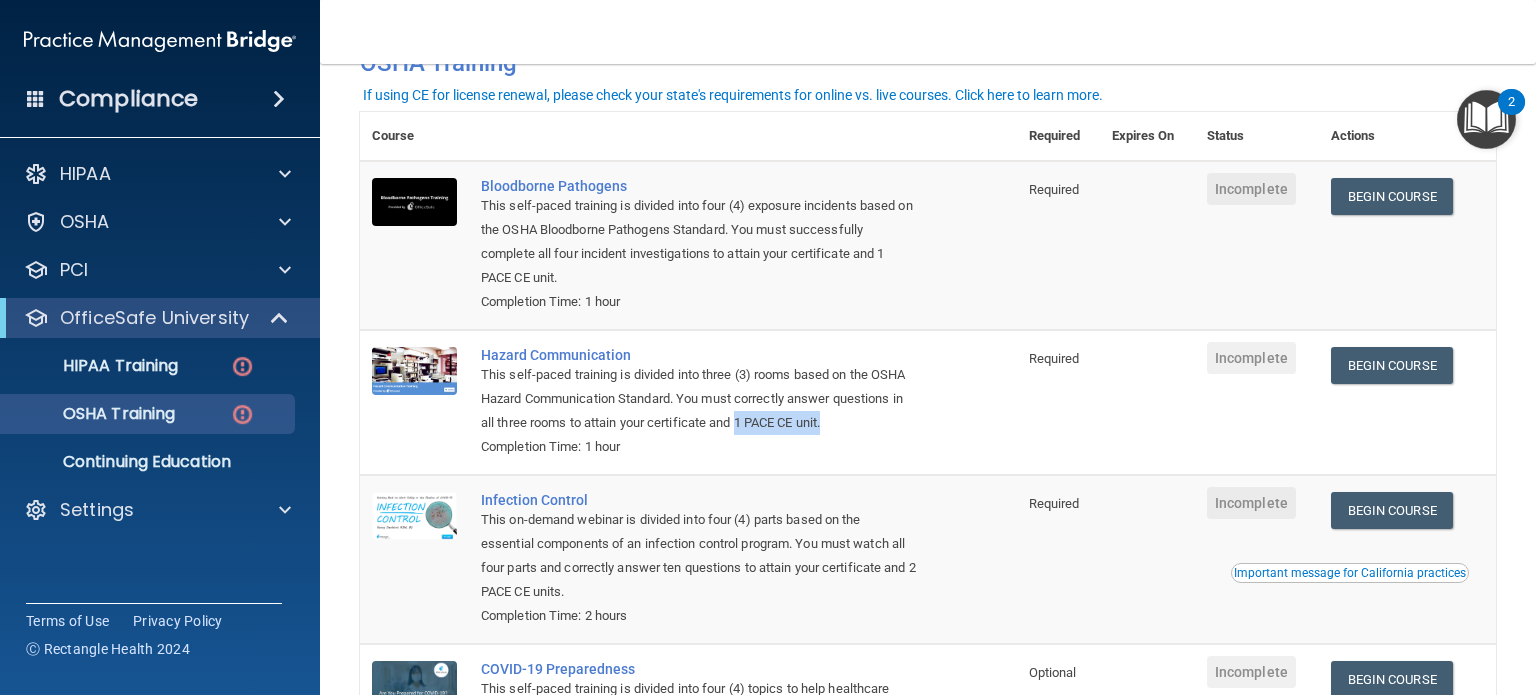 drag, startPoint x: 919, startPoint y: 426, endPoint x: 816, endPoint y: 430, distance: 103.077644 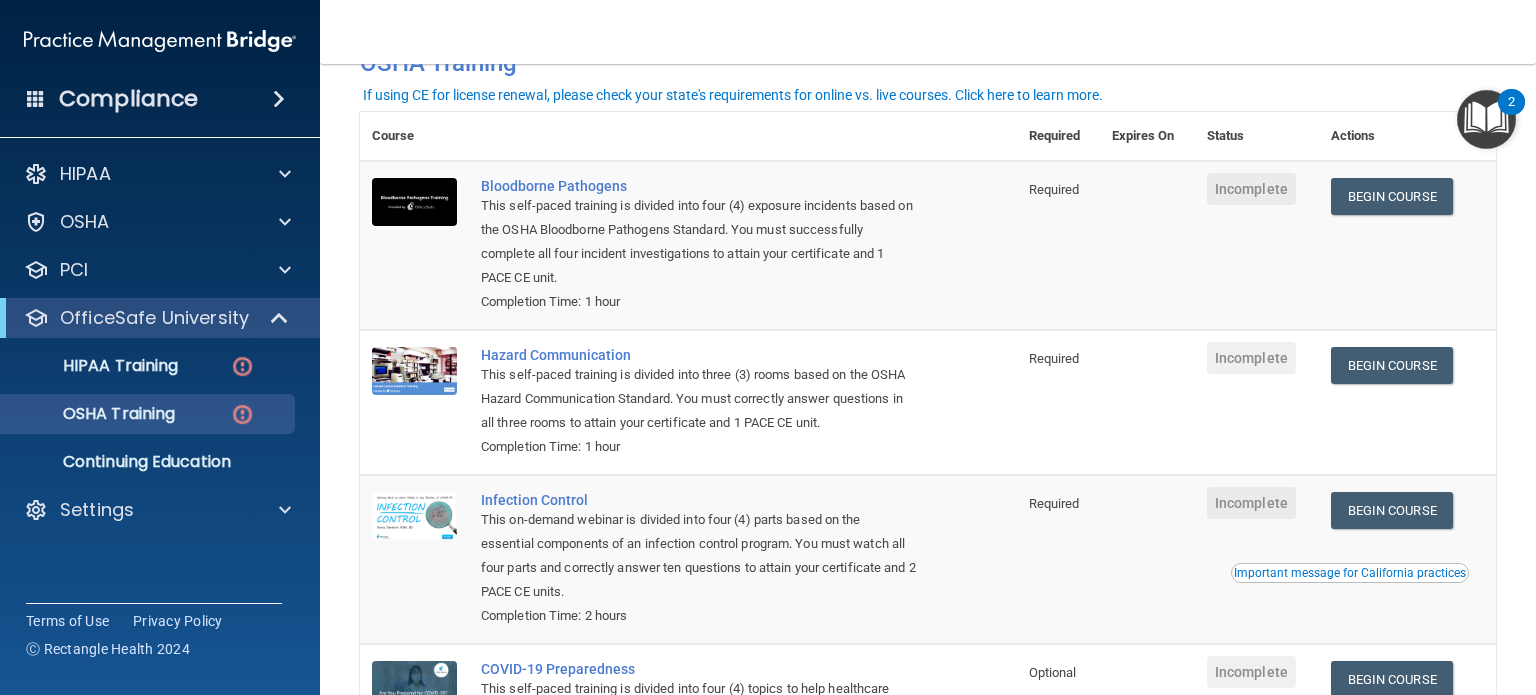 click on "Hazard Communication     This self-paced training is divided into three (3) rooms based on the OSHA Hazard Communication Standard. You must correctly answer questions in all three rooms to attain your certificate and 1 PACE CE unit.    Completion Time: 1 hour" at bounding box center [743, 402] 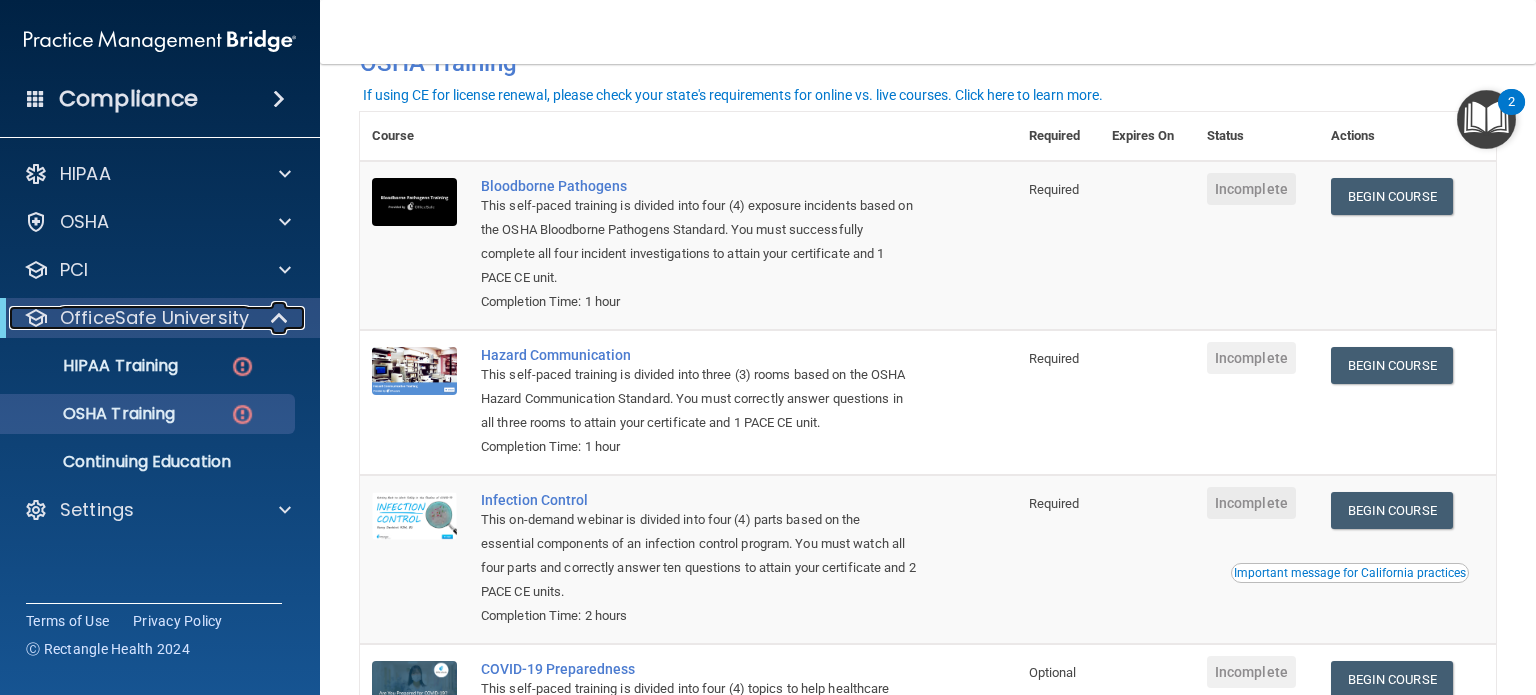 click on "OfficeSafe University" at bounding box center [154, 318] 